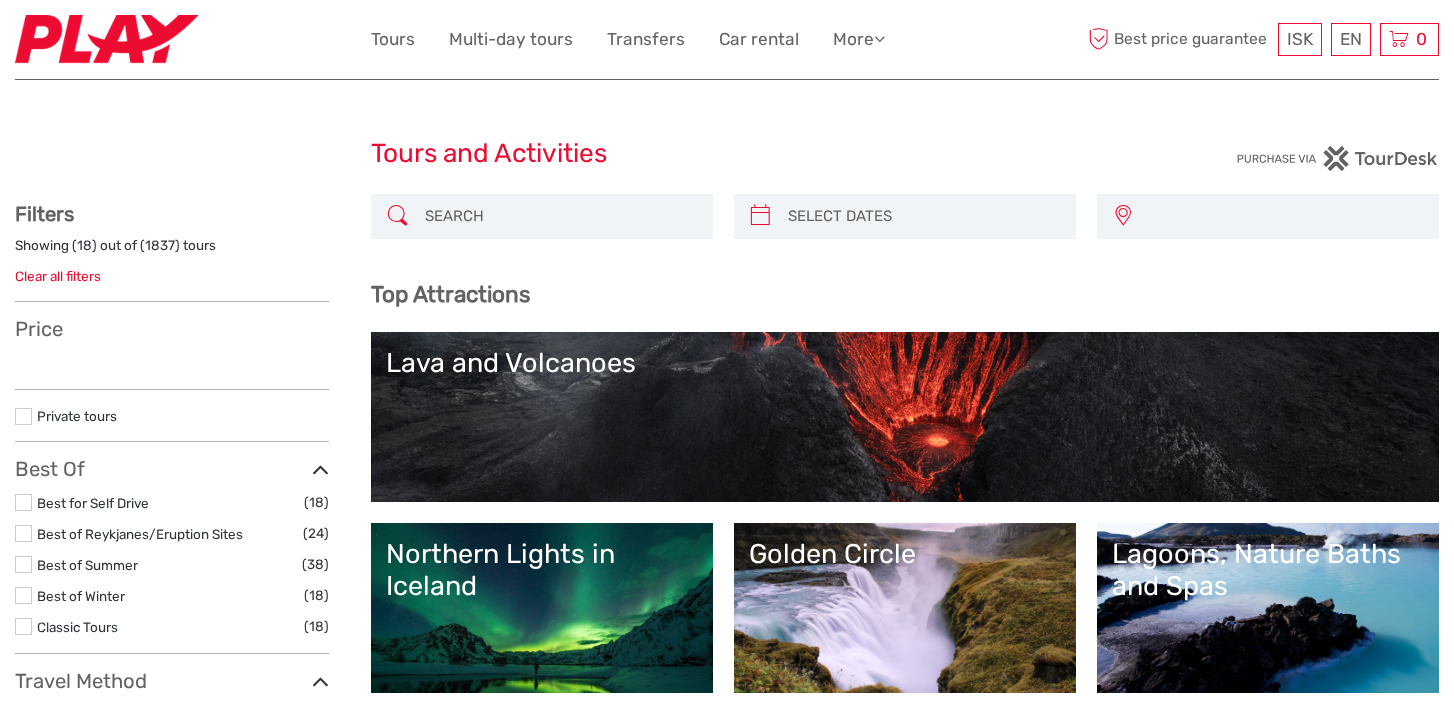 select 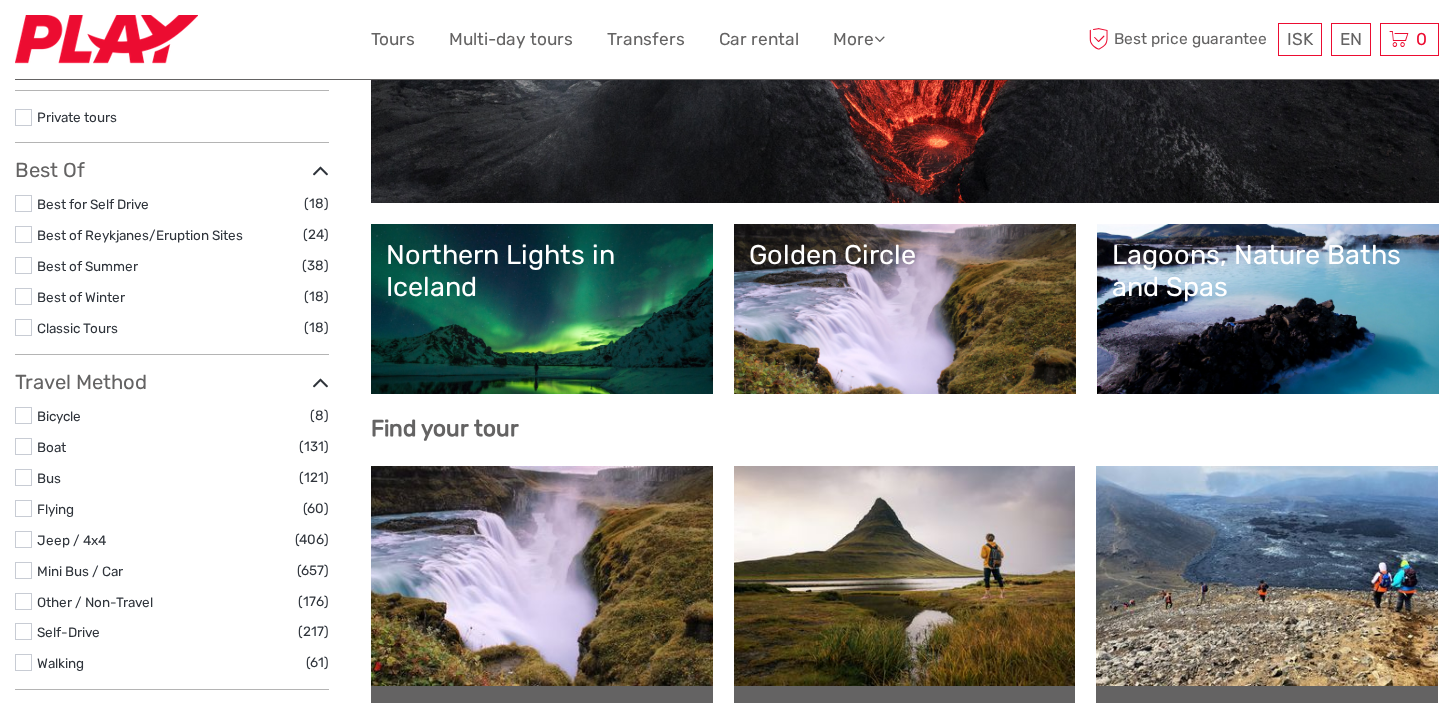 scroll, scrollTop: 305, scrollLeft: 0, axis: vertical 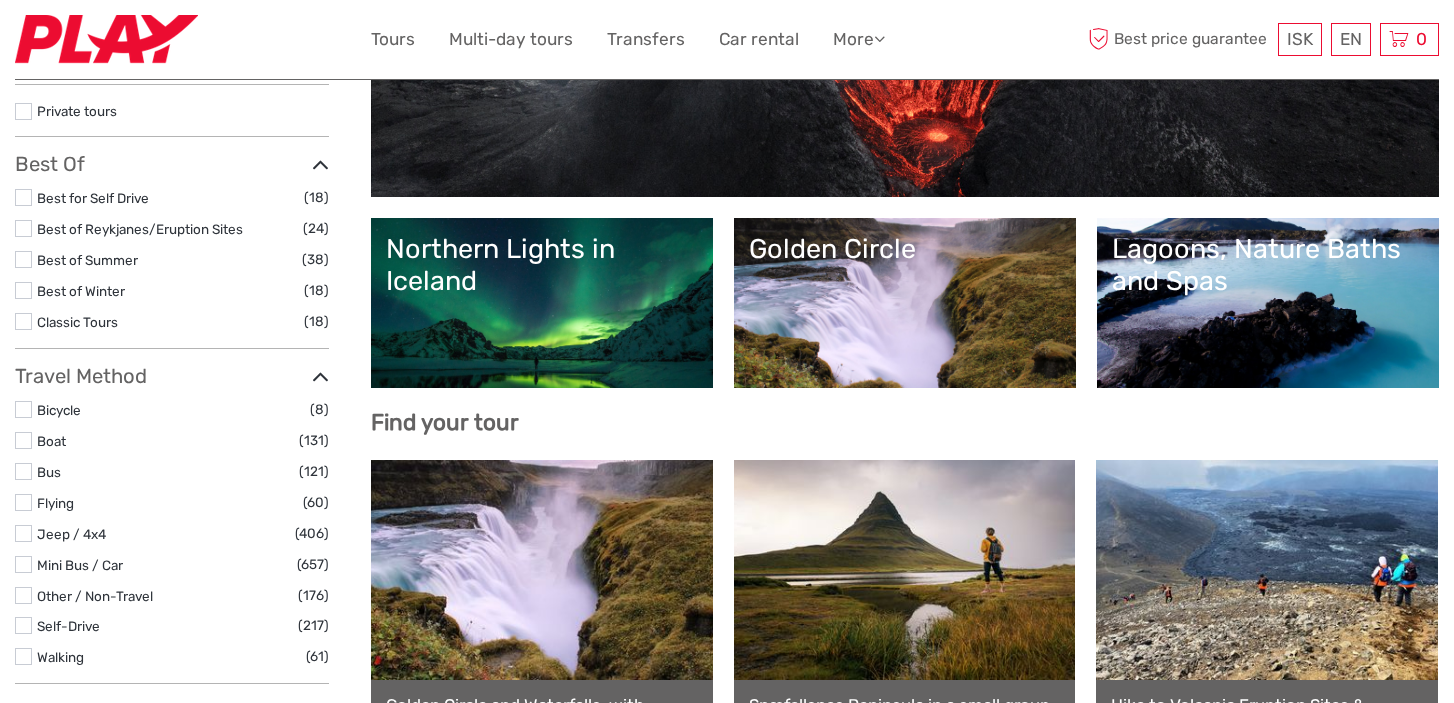select 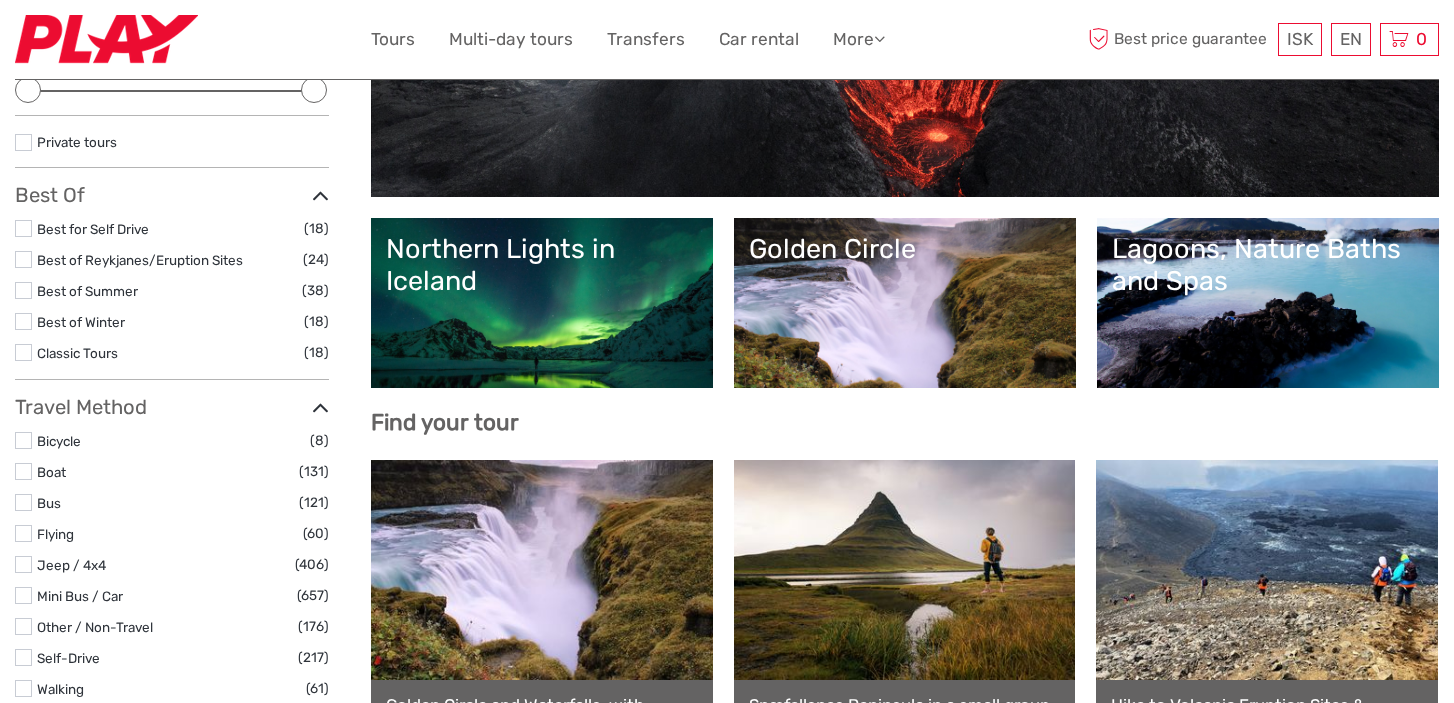 scroll, scrollTop: 0, scrollLeft: 0, axis: both 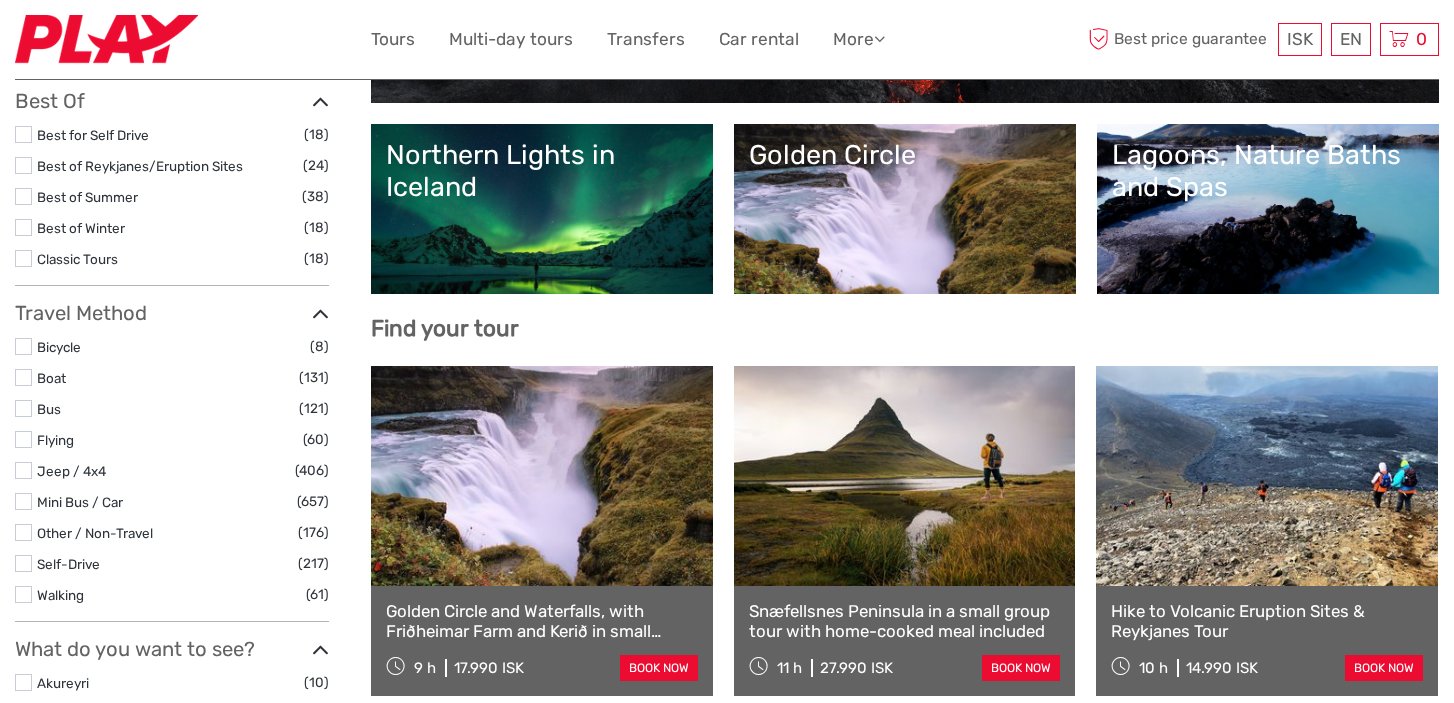 click on "Lagoons, Nature Baths and Spas" at bounding box center [1268, 171] 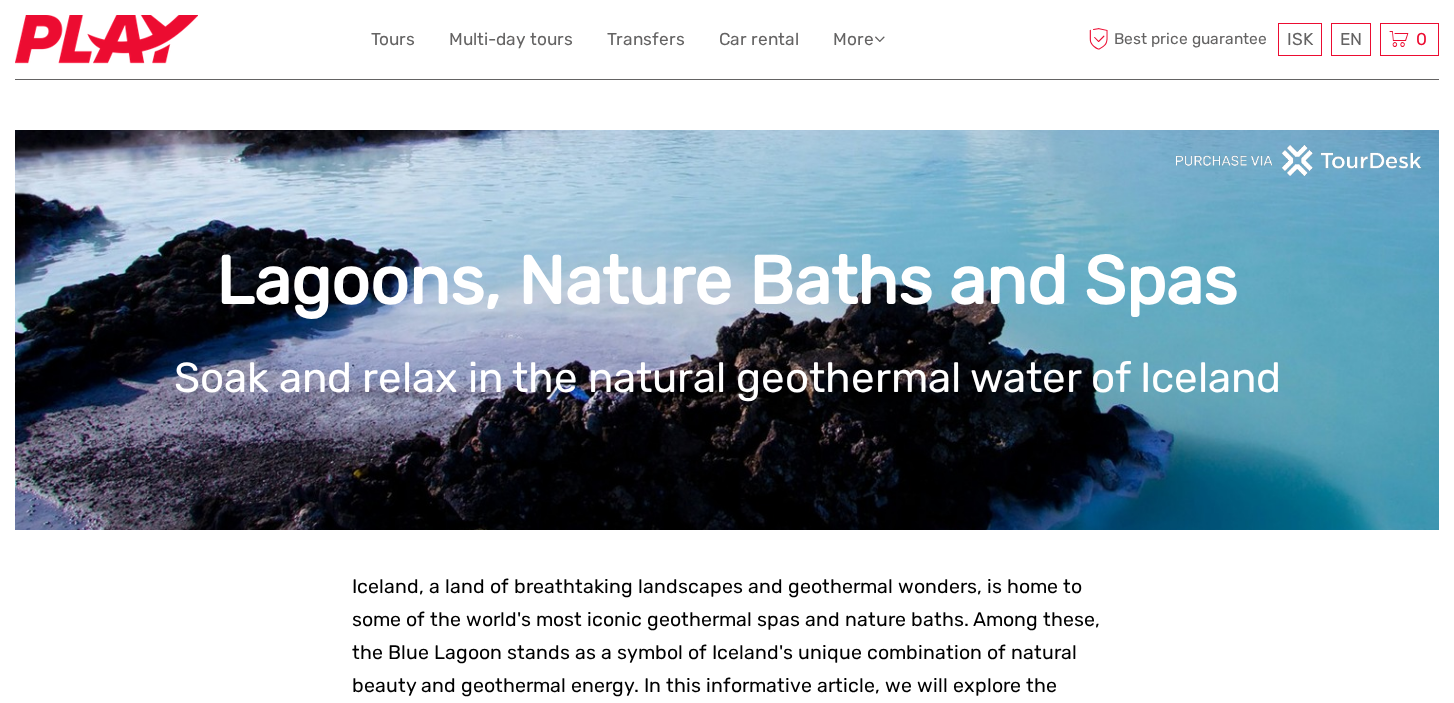 scroll, scrollTop: 412, scrollLeft: 0, axis: vertical 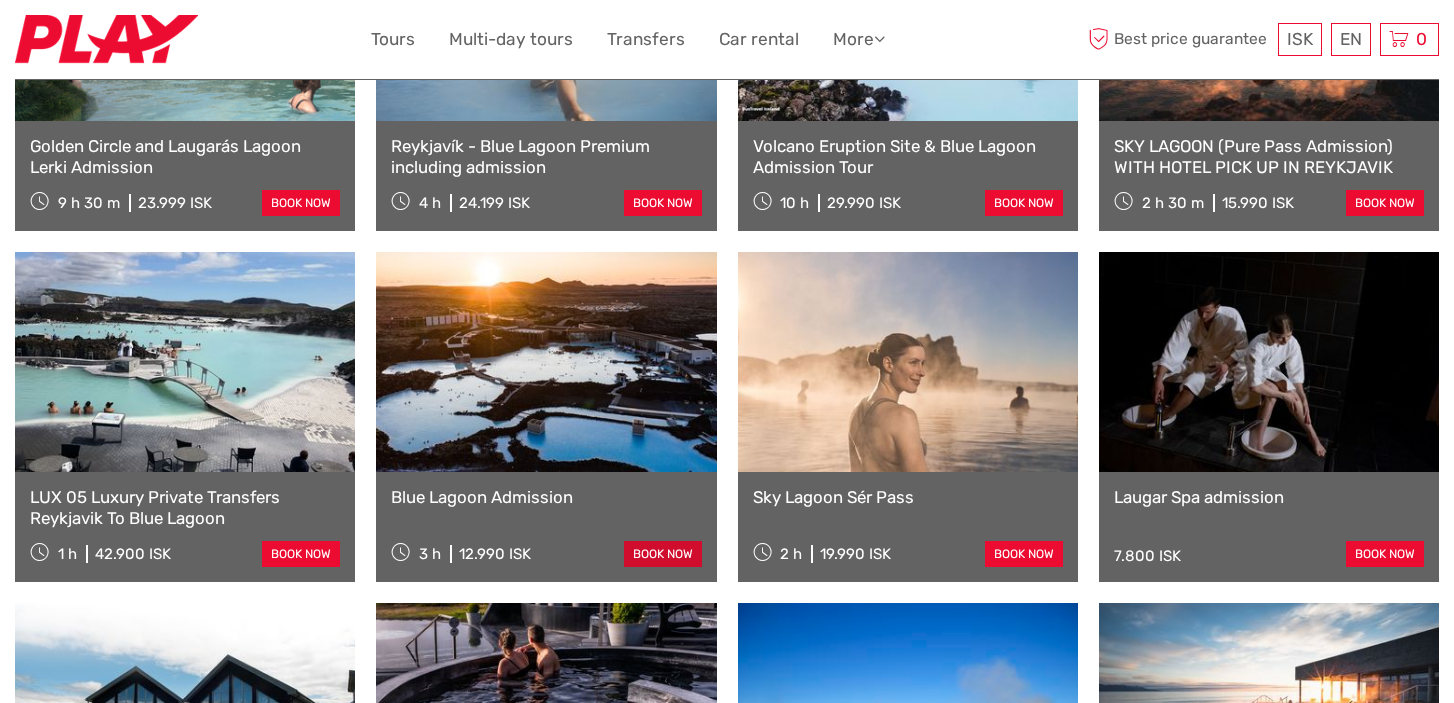 click on "book now" at bounding box center (663, 554) 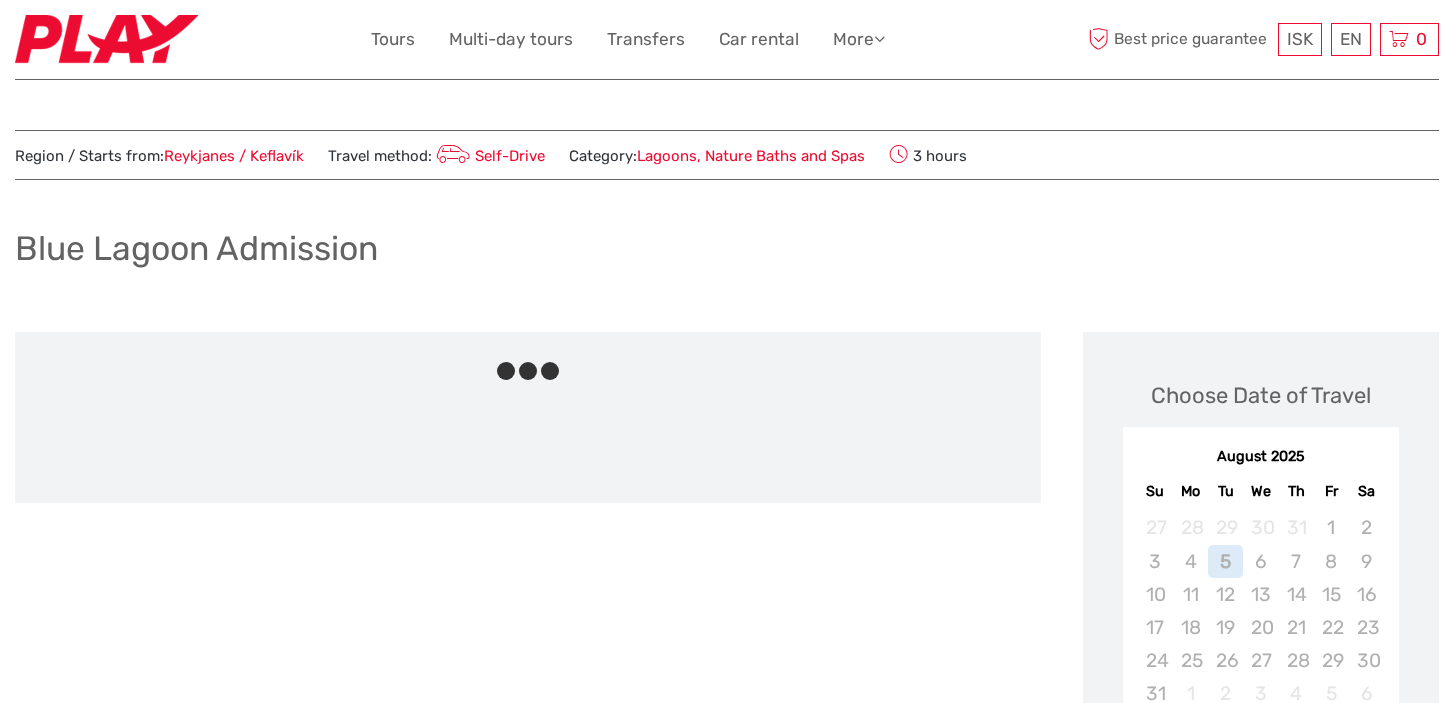 scroll, scrollTop: 0, scrollLeft: 0, axis: both 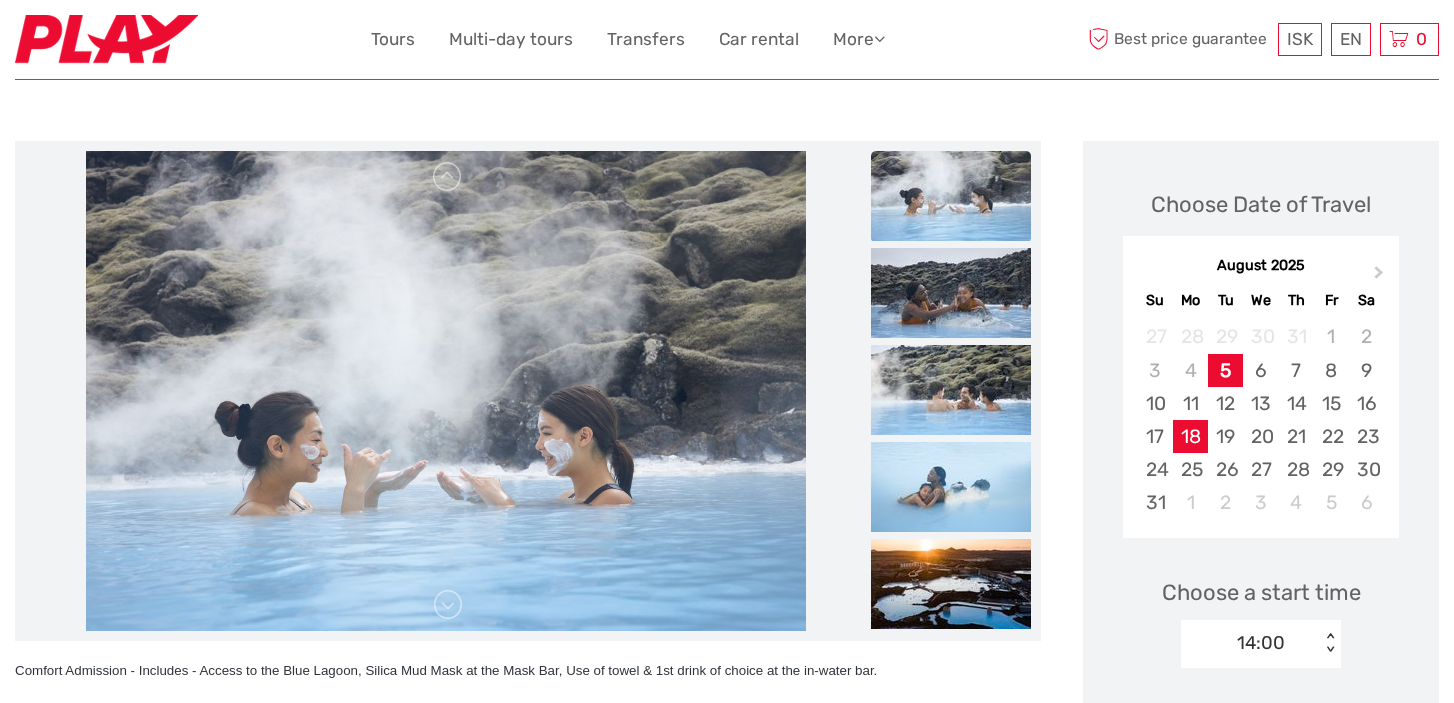 click on "18" at bounding box center [1190, 436] 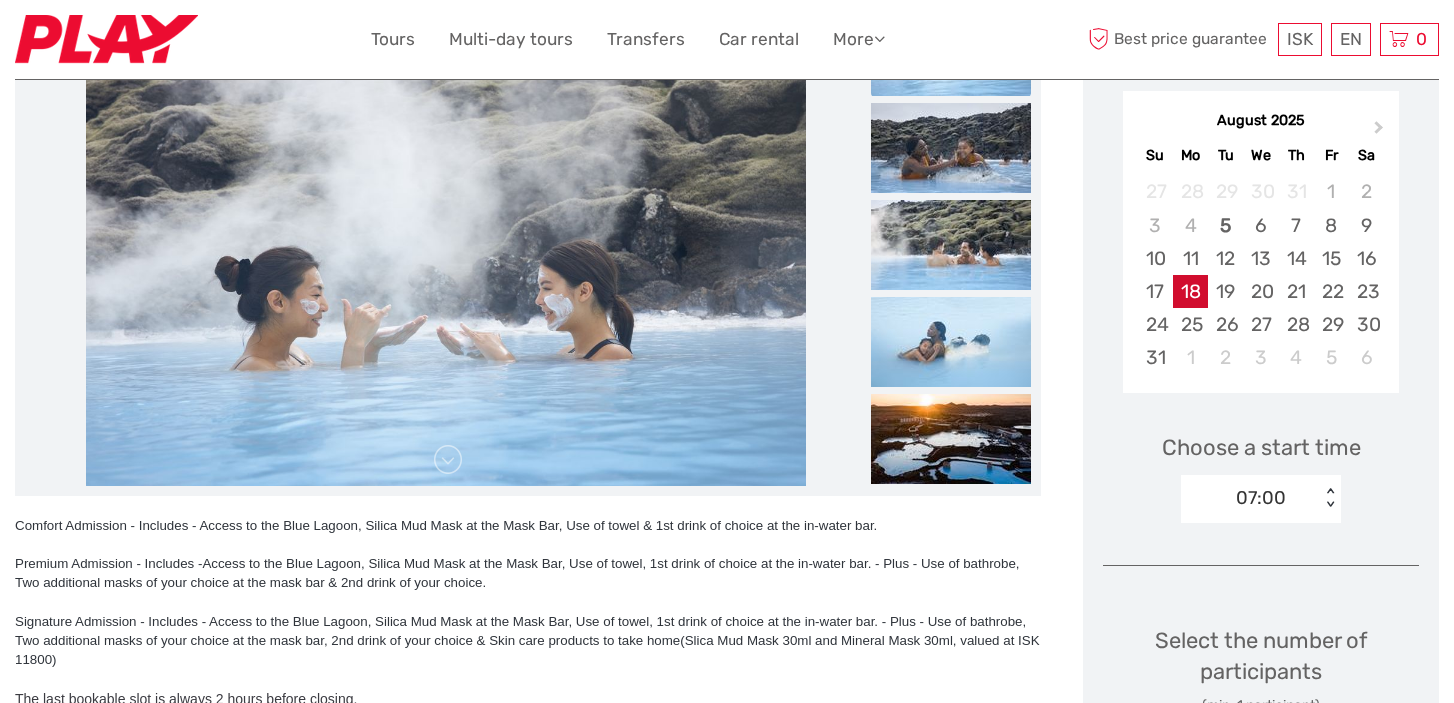 scroll, scrollTop: 339, scrollLeft: 0, axis: vertical 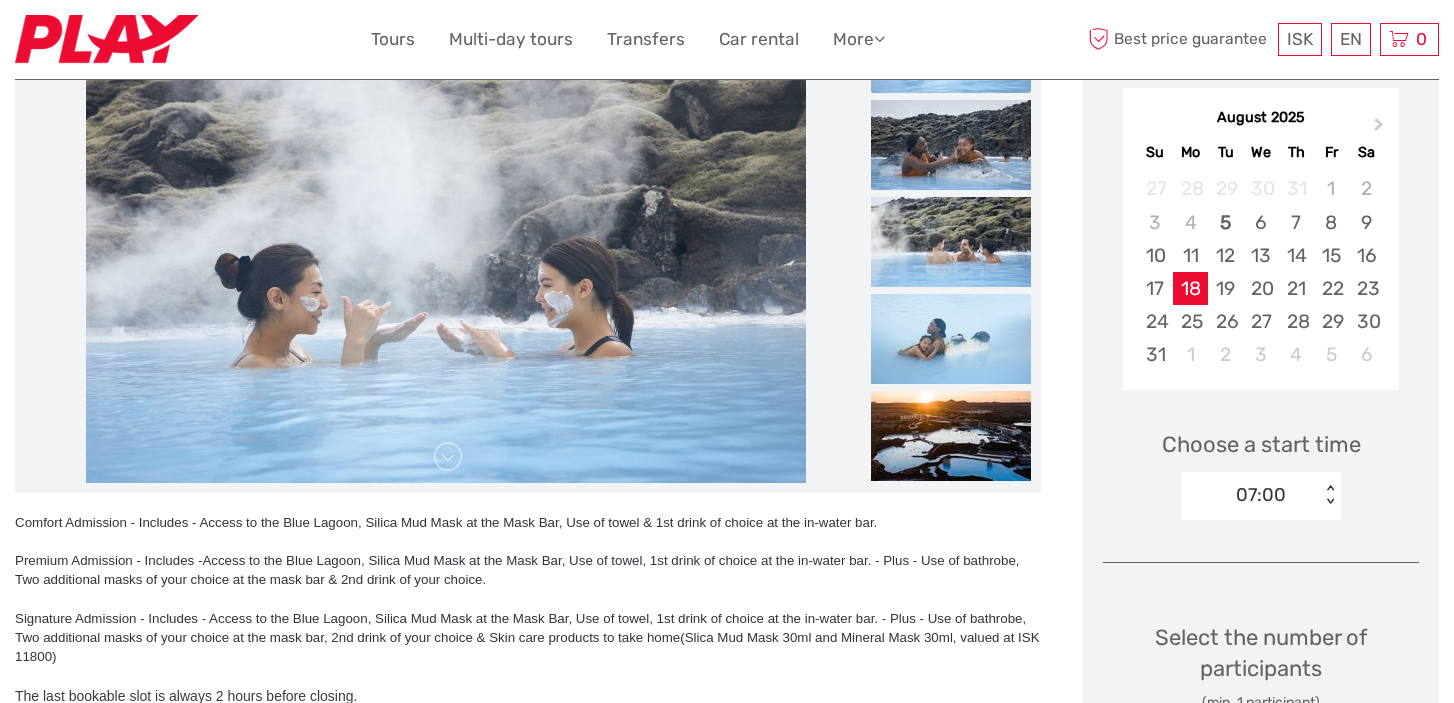 click on "07:00 < >" at bounding box center [1261, 496] 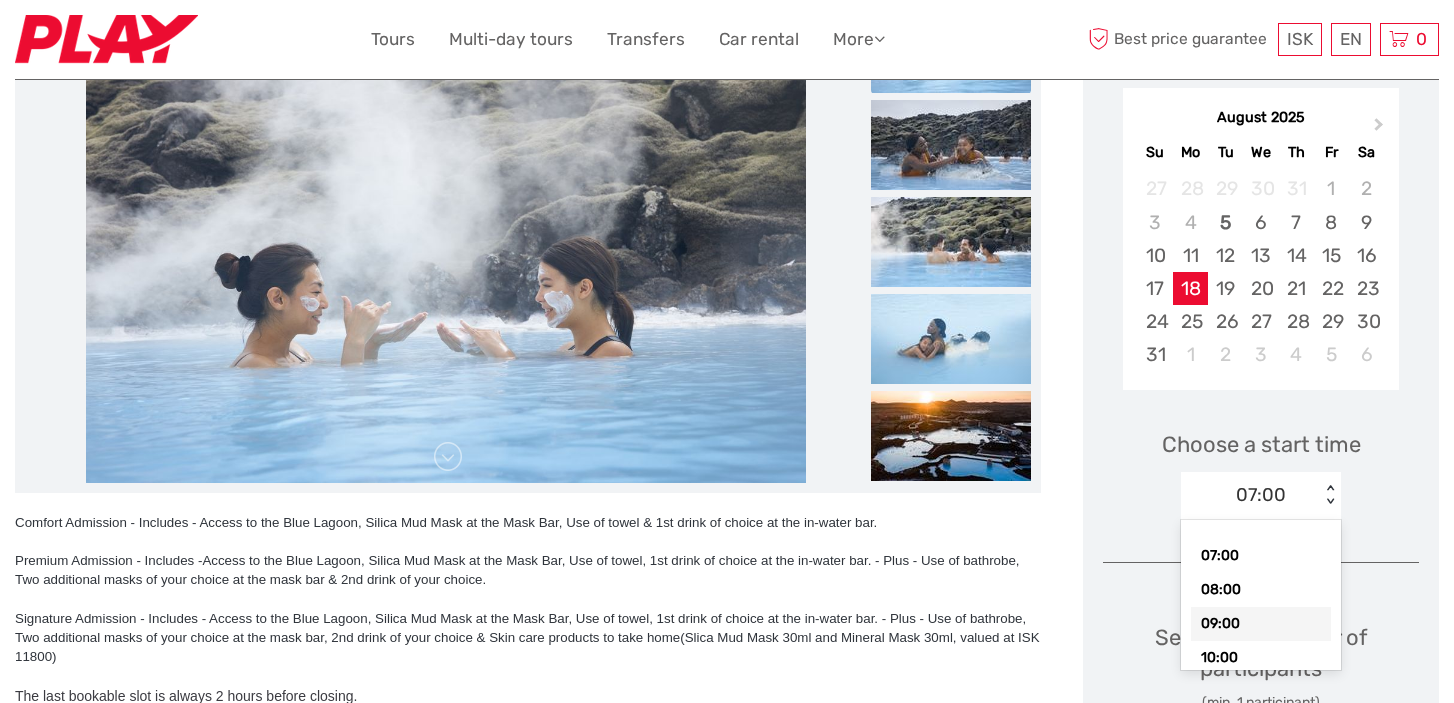 scroll, scrollTop: 413, scrollLeft: 0, axis: vertical 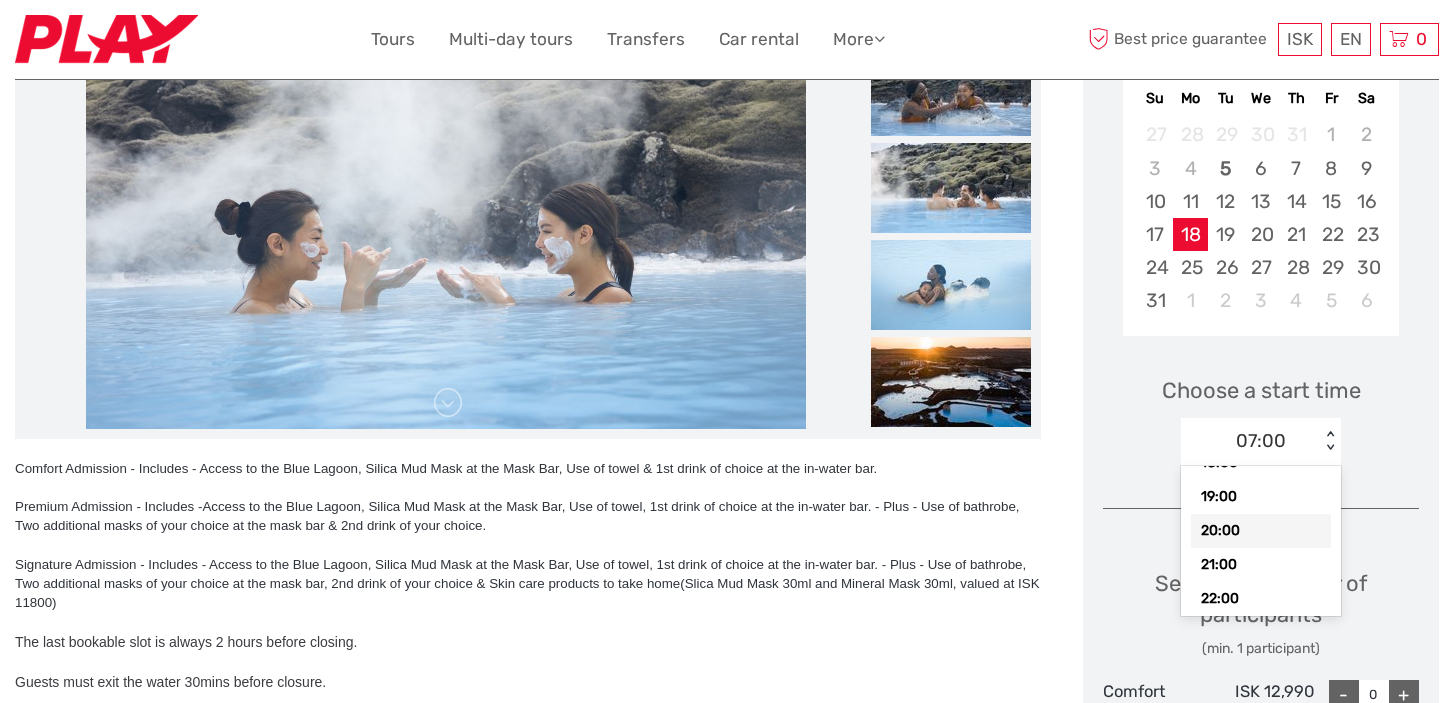 click on "20:00" at bounding box center (1261, 531) 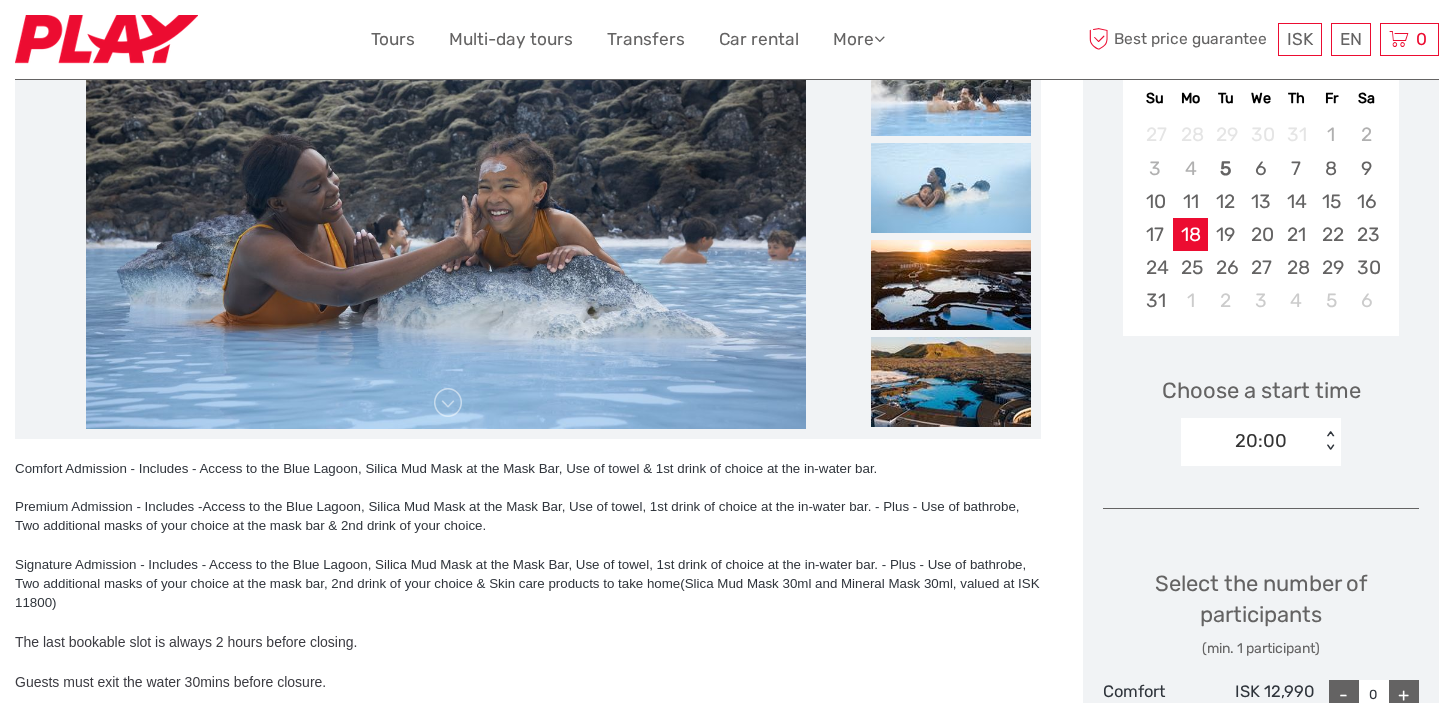 click on "20:00" at bounding box center (1261, 441) 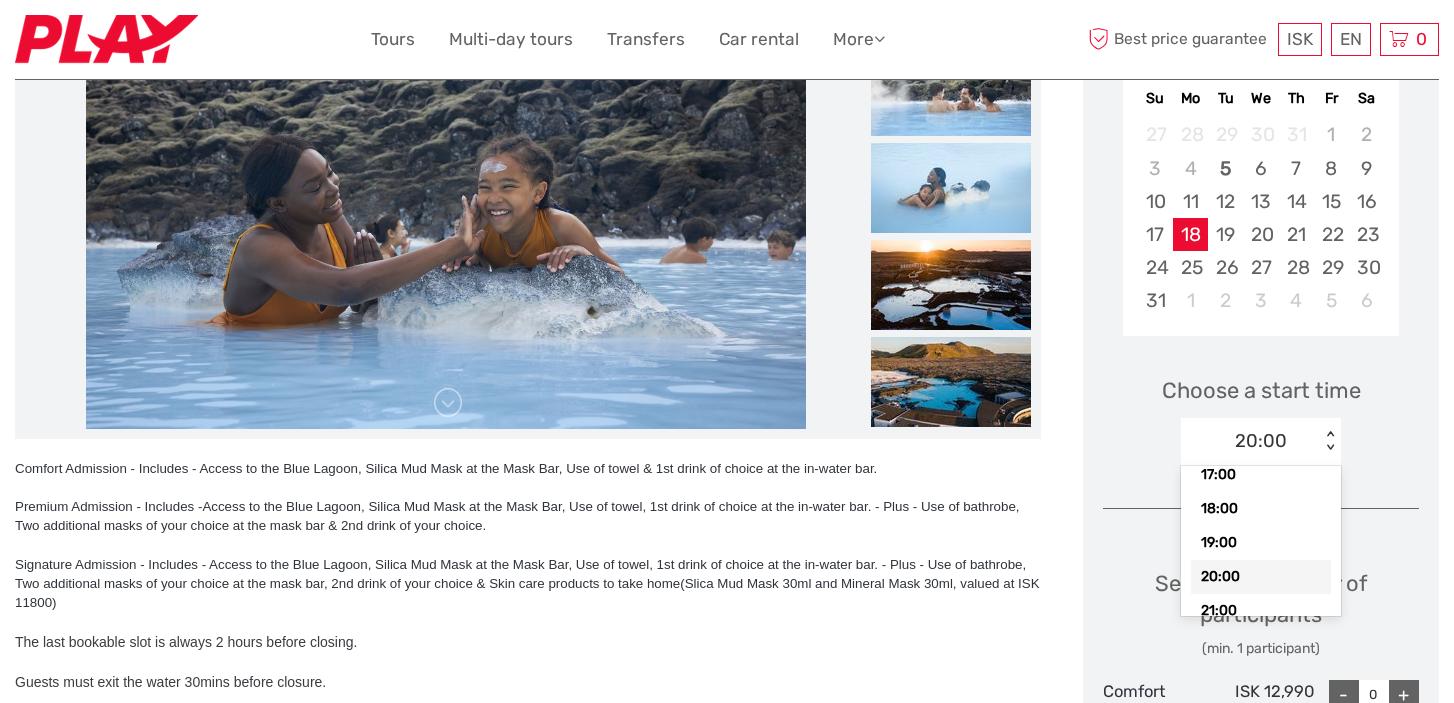 scroll, scrollTop: 413, scrollLeft: 0, axis: vertical 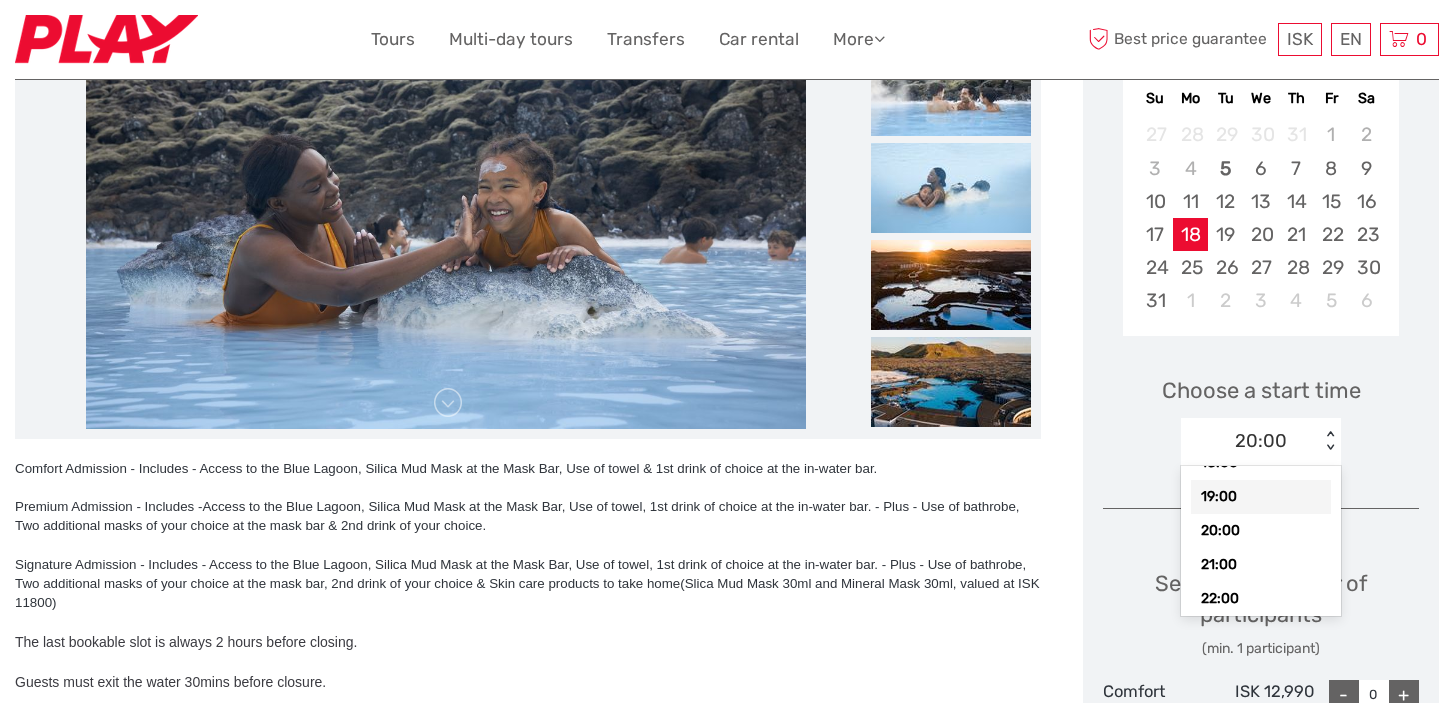 click on "19:00" at bounding box center [1261, 497] 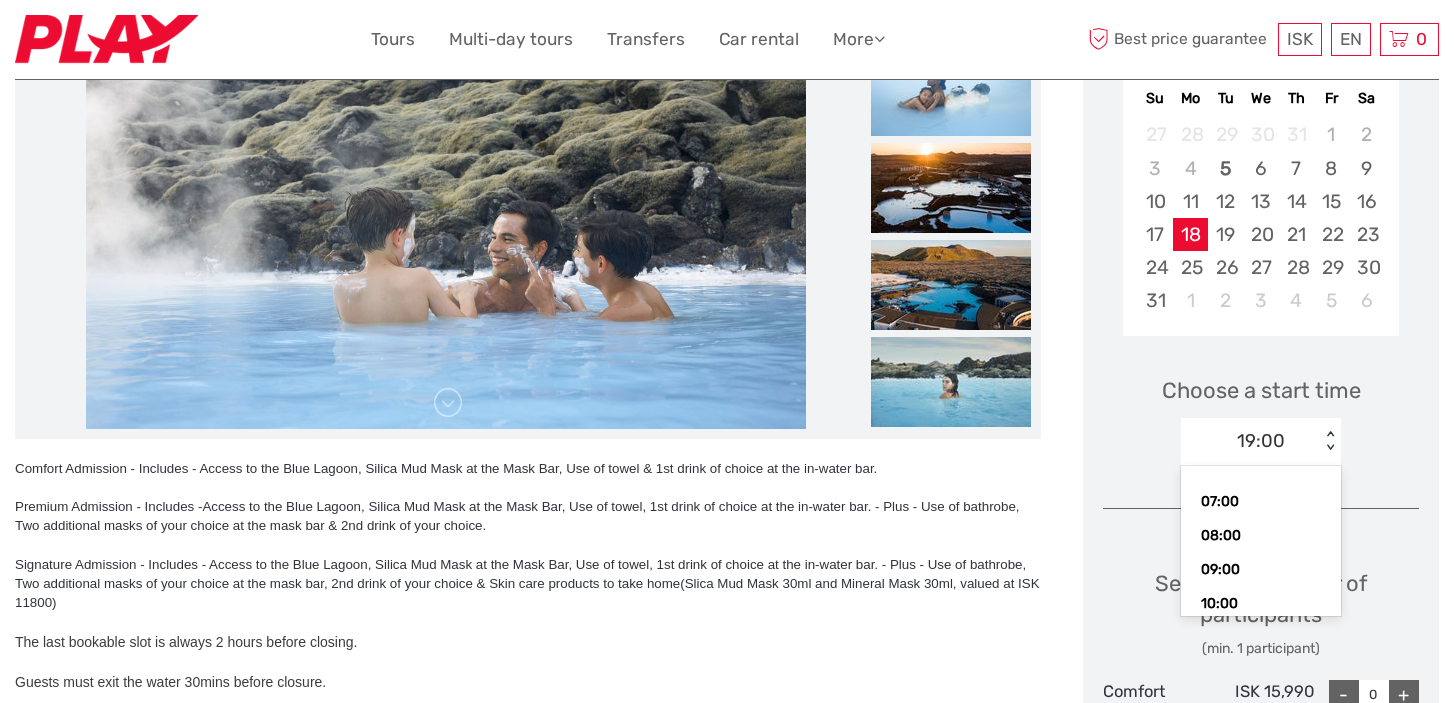 click on "19:00 < >" at bounding box center (1261, 442) 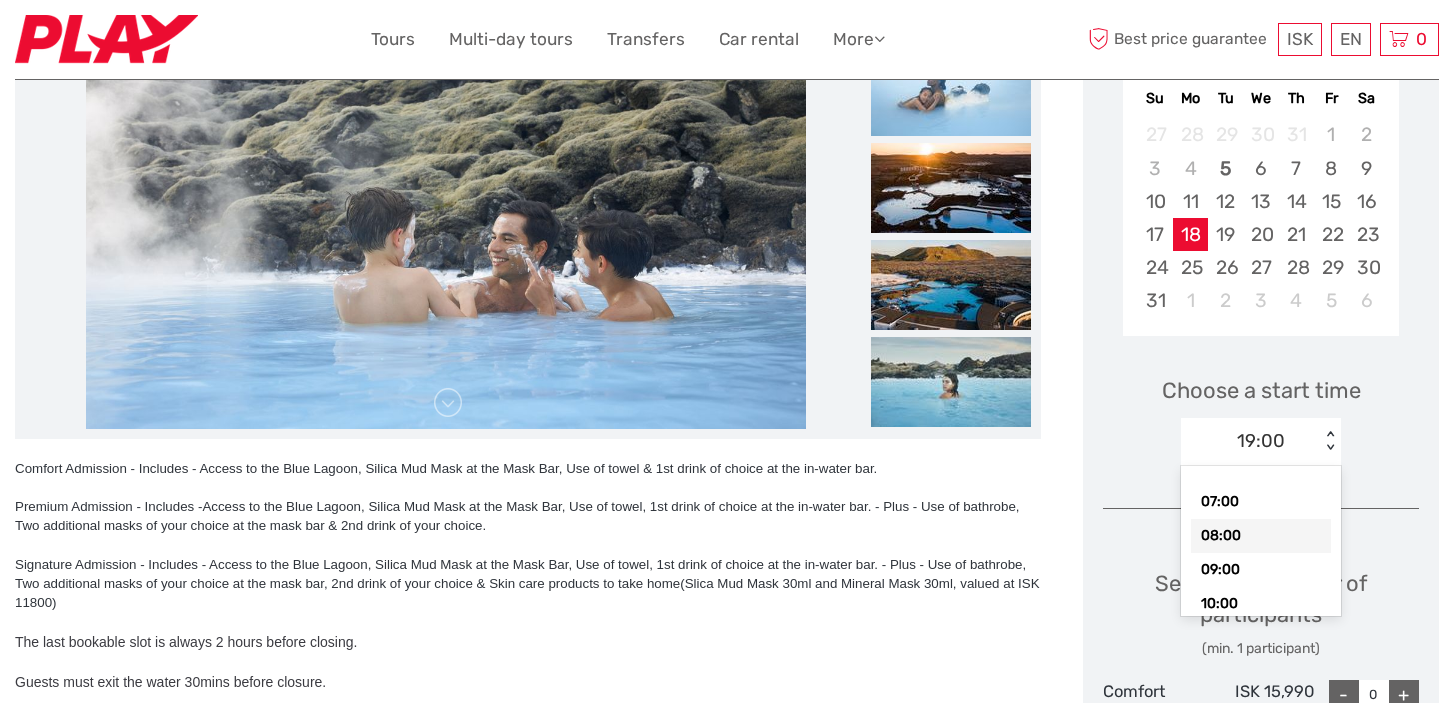 scroll, scrollTop: 413, scrollLeft: 0, axis: vertical 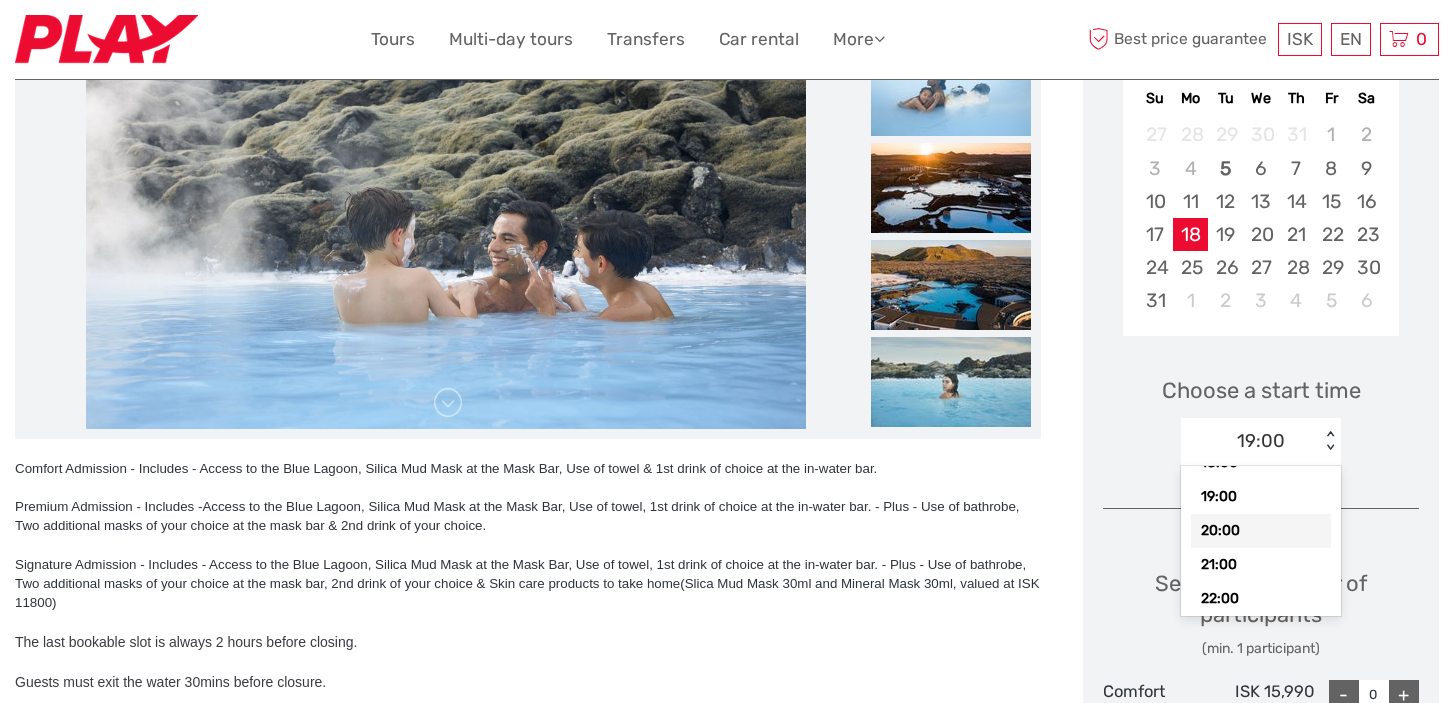 click on "20:00" at bounding box center (1261, 531) 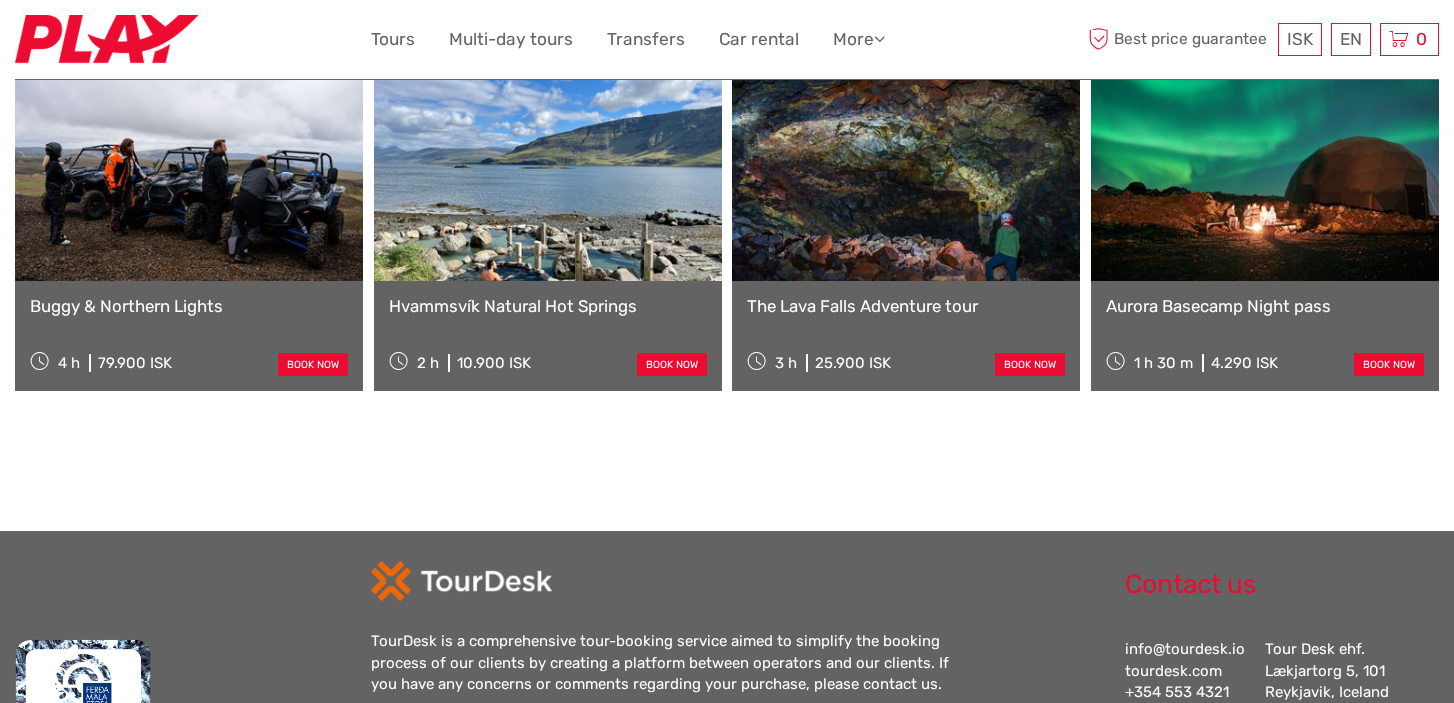 scroll, scrollTop: 1969, scrollLeft: 0, axis: vertical 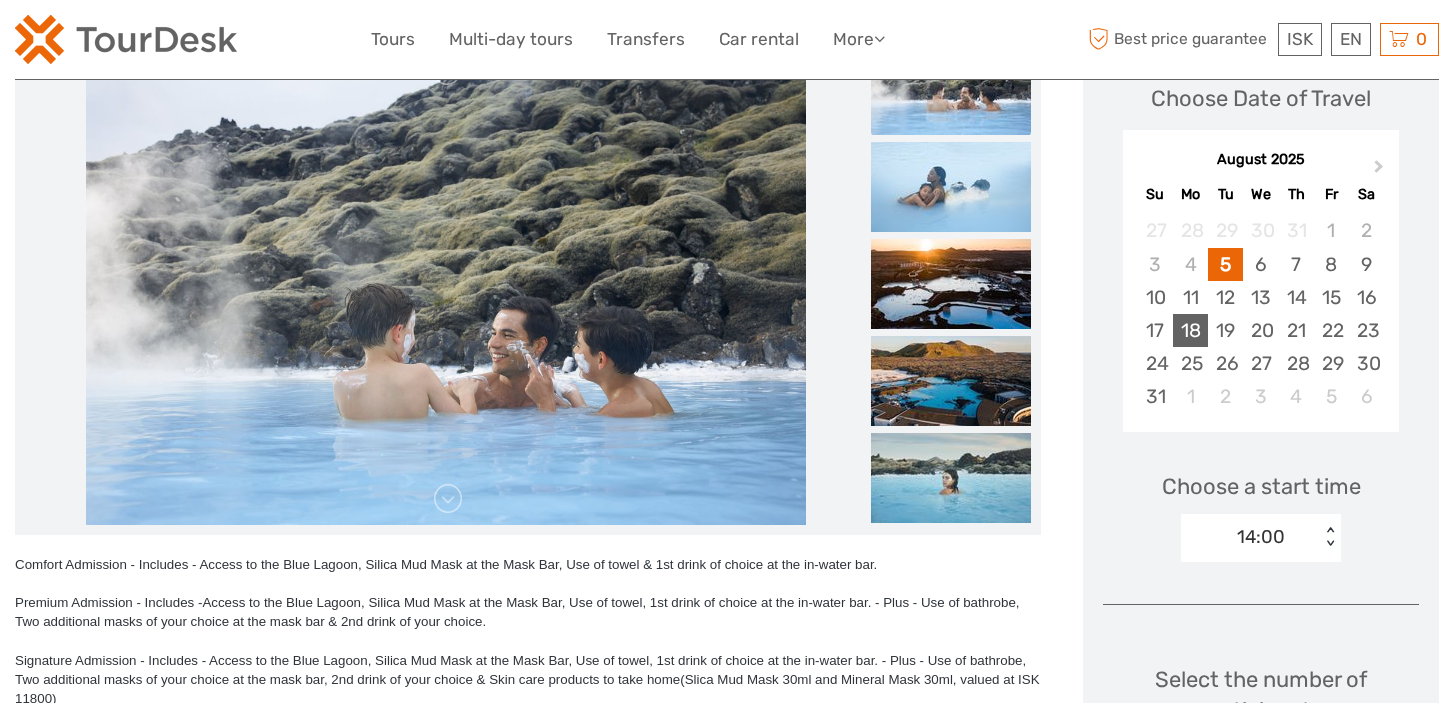 click on "18" at bounding box center [1190, 330] 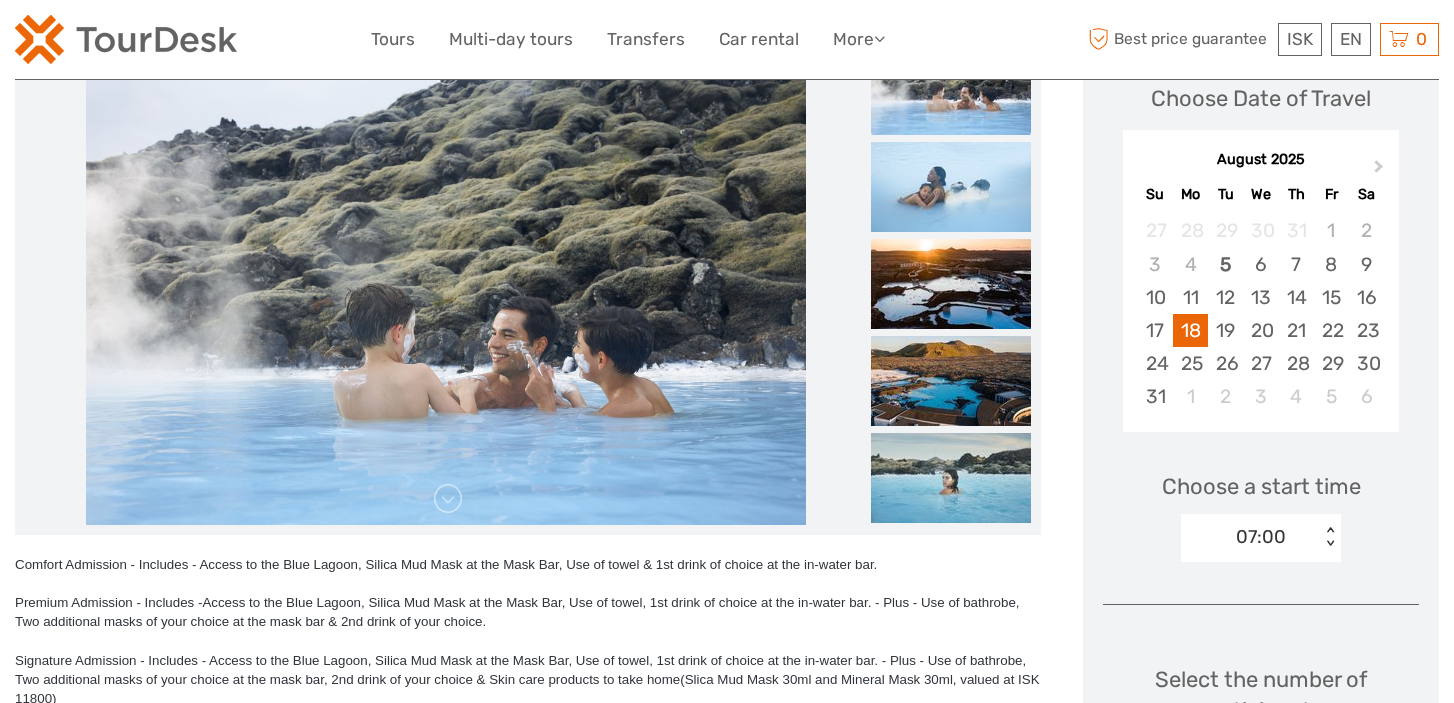 click on "07:00 < >" at bounding box center (1261, 538) 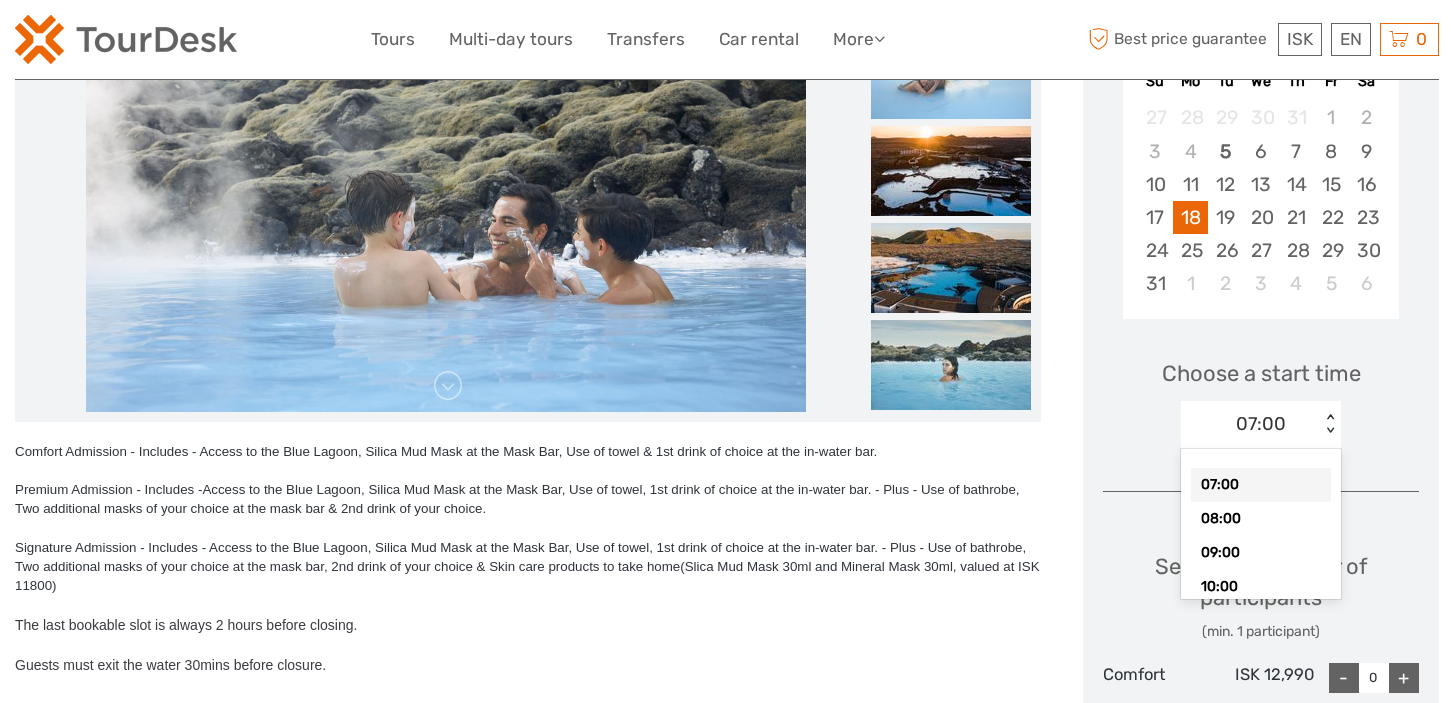 scroll, scrollTop: 439, scrollLeft: 0, axis: vertical 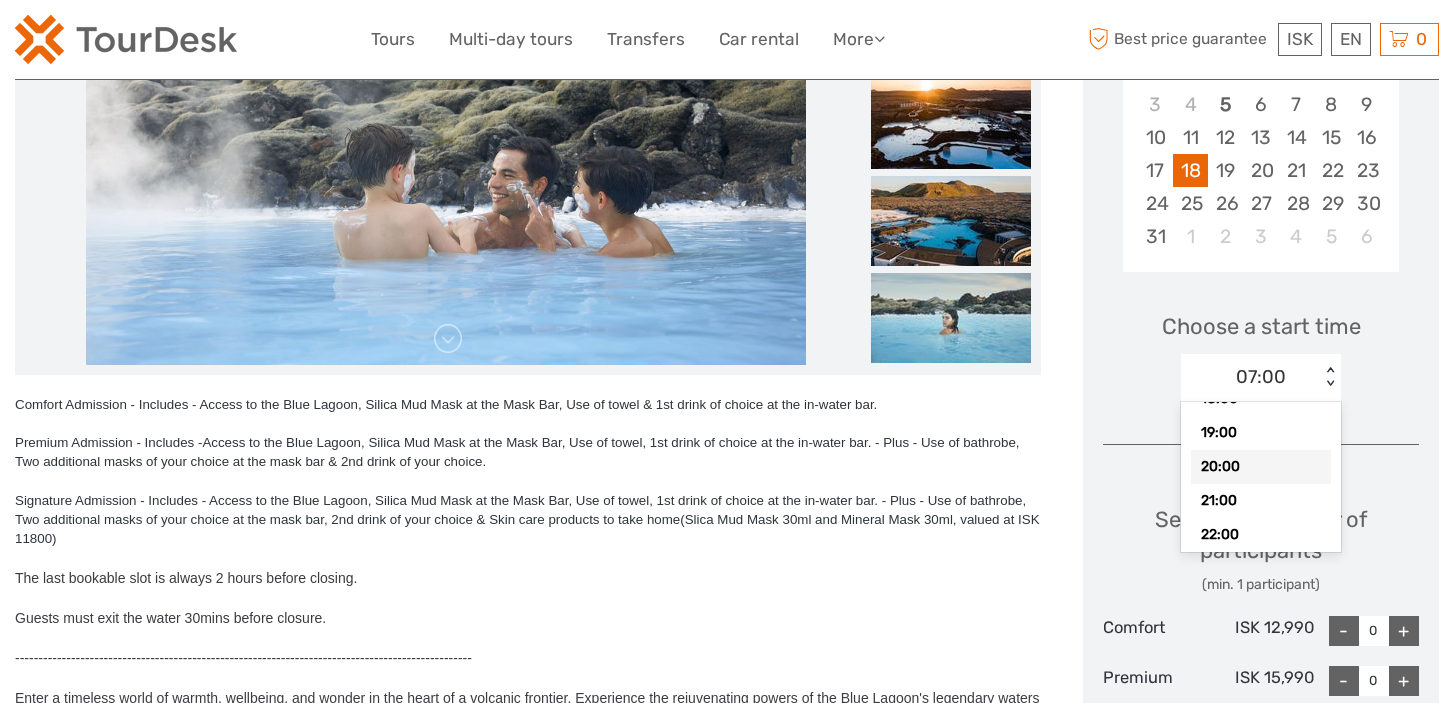 click on "20:00" at bounding box center (1261, 467) 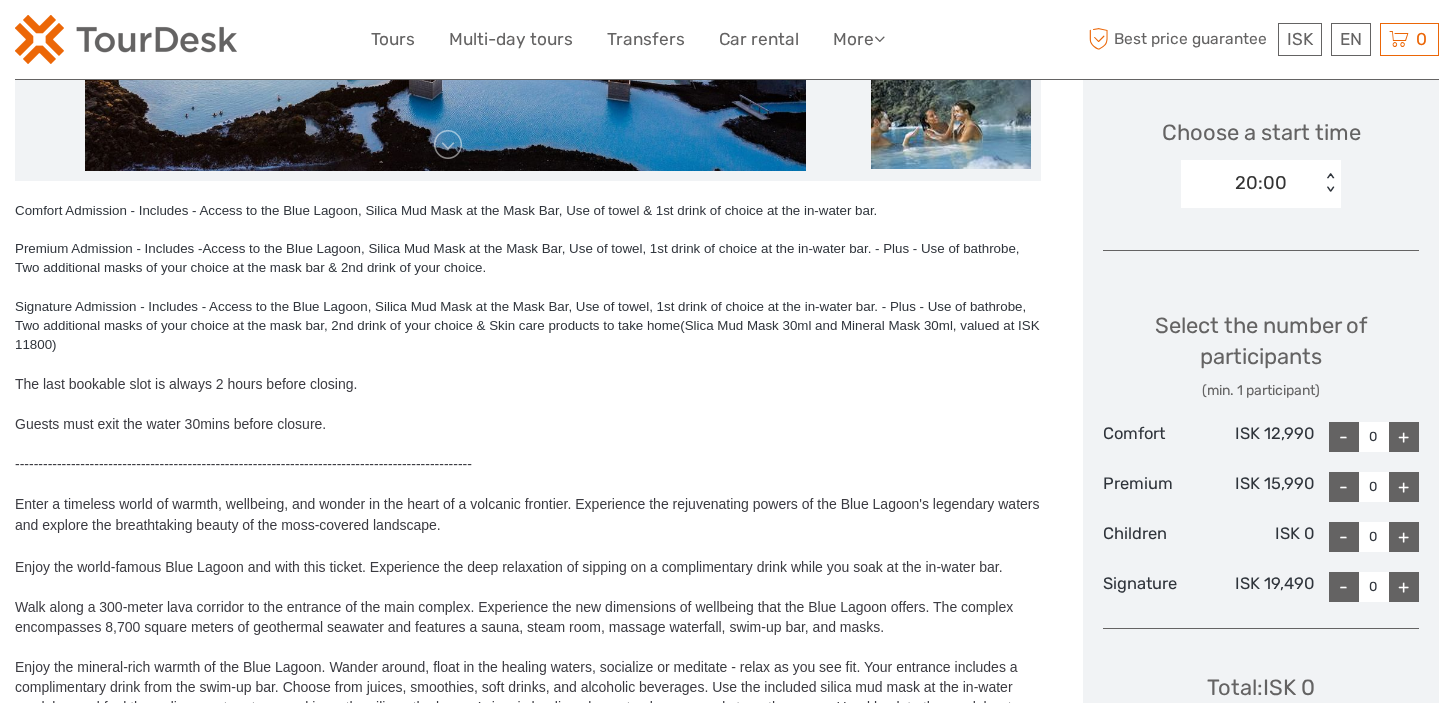 scroll, scrollTop: 700, scrollLeft: 0, axis: vertical 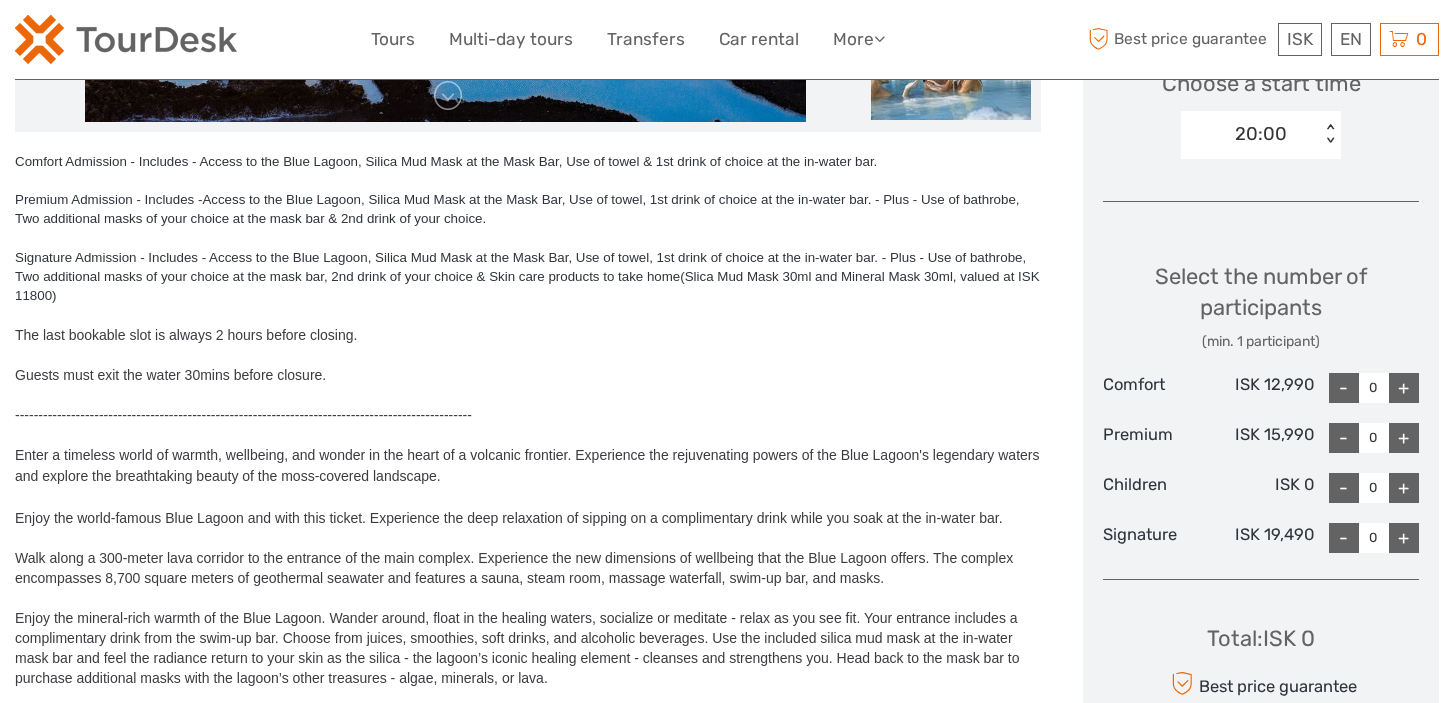 click on "+" at bounding box center (1404, 388) 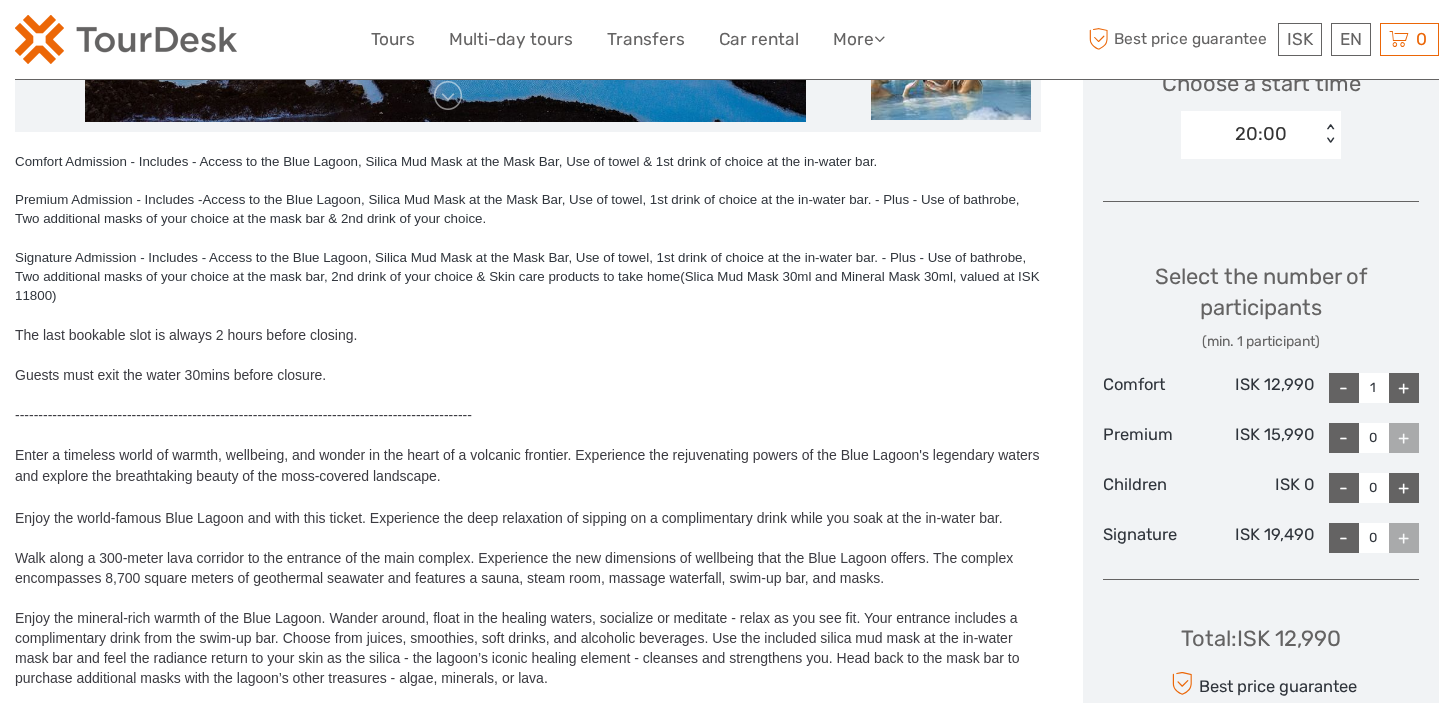 click on "+" at bounding box center [1404, 388] 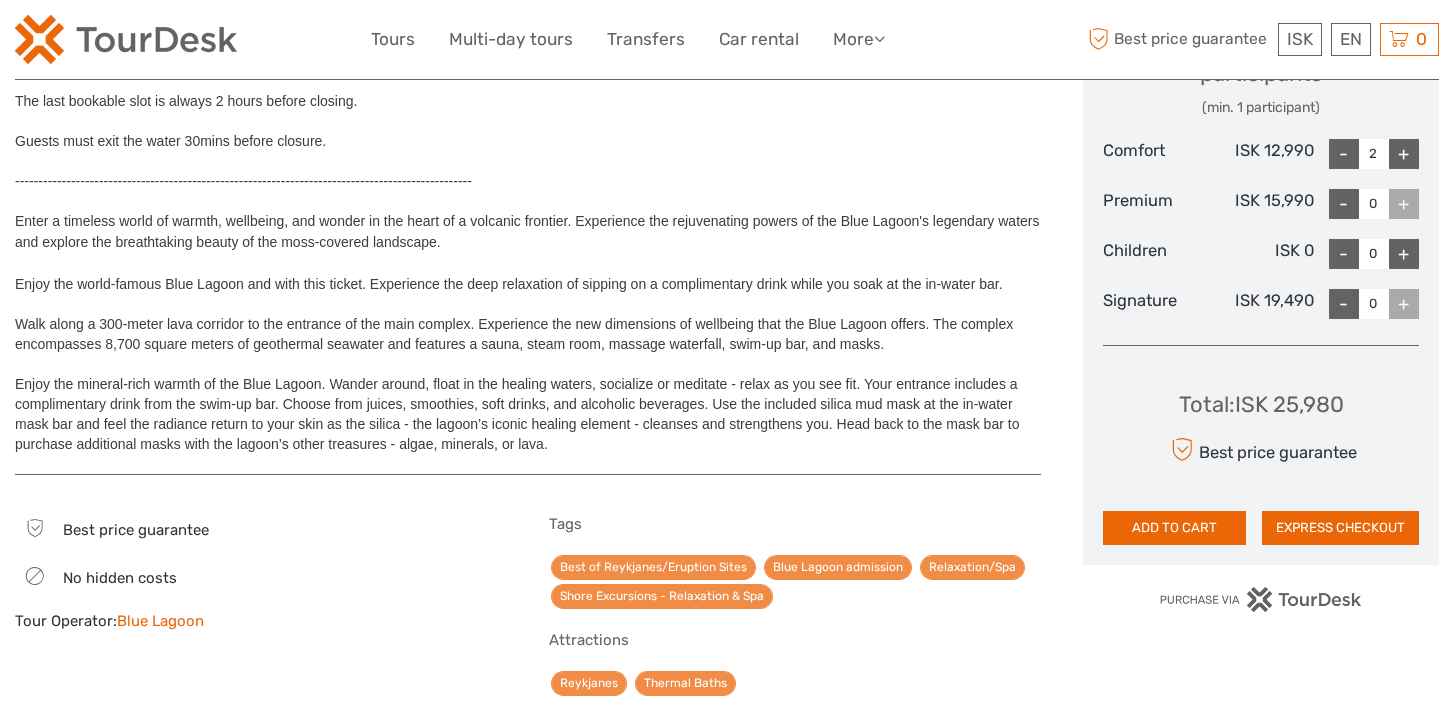 scroll, scrollTop: 1003, scrollLeft: 0, axis: vertical 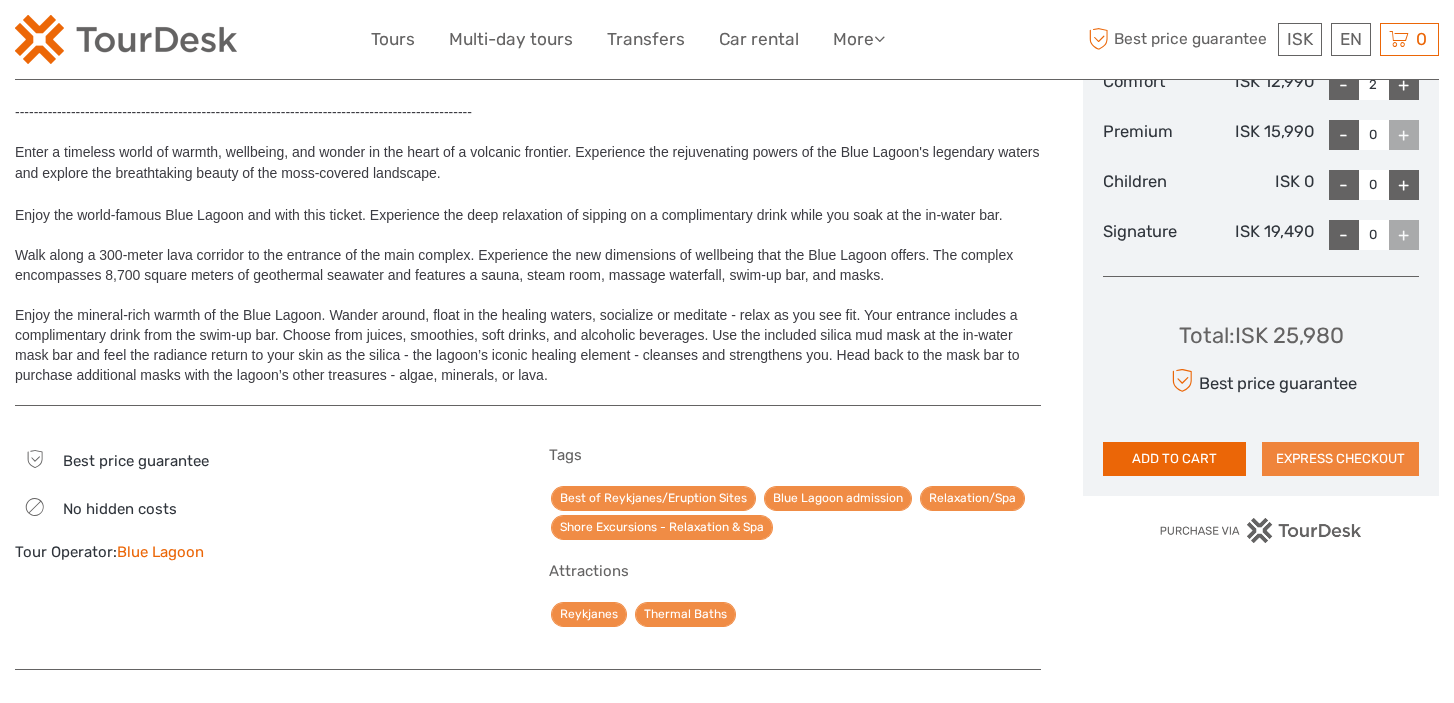 click on "EXPRESS CHECKOUT" at bounding box center (1340, 459) 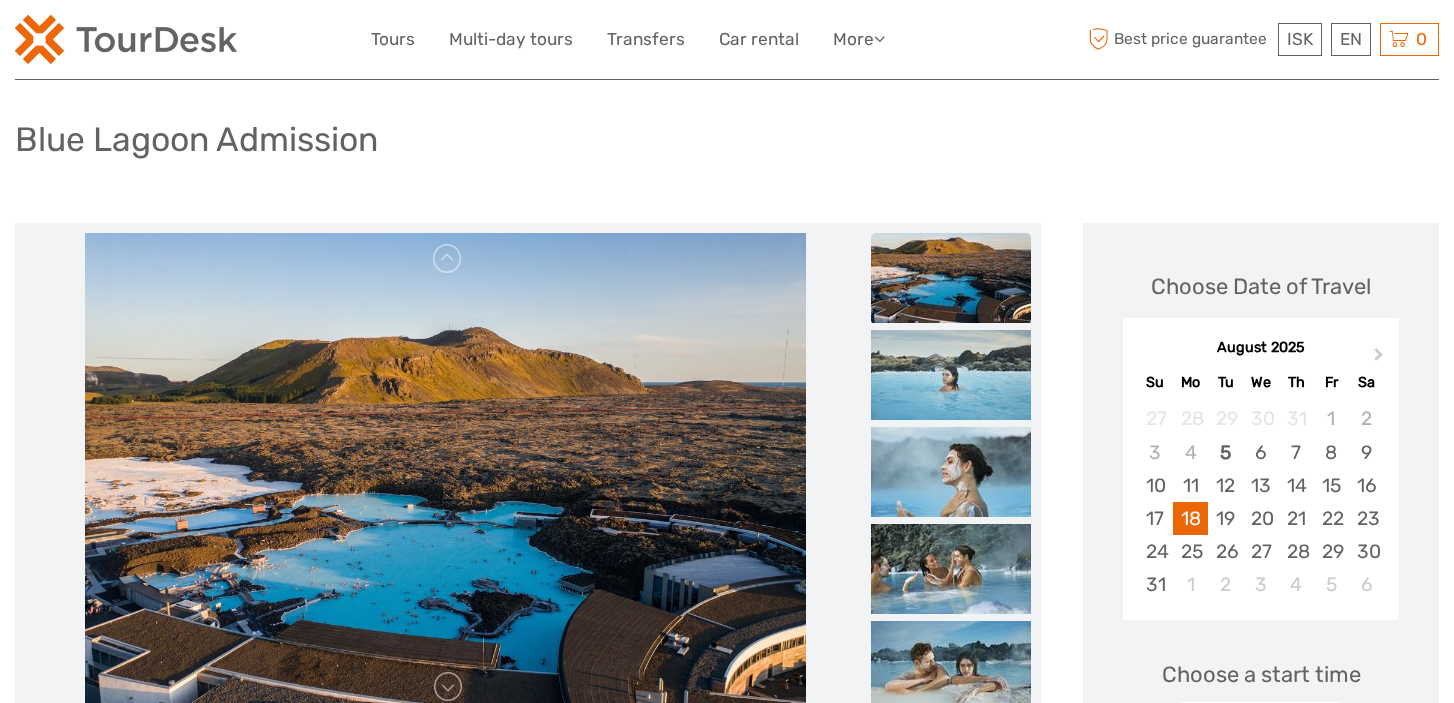 scroll, scrollTop: 0, scrollLeft: 0, axis: both 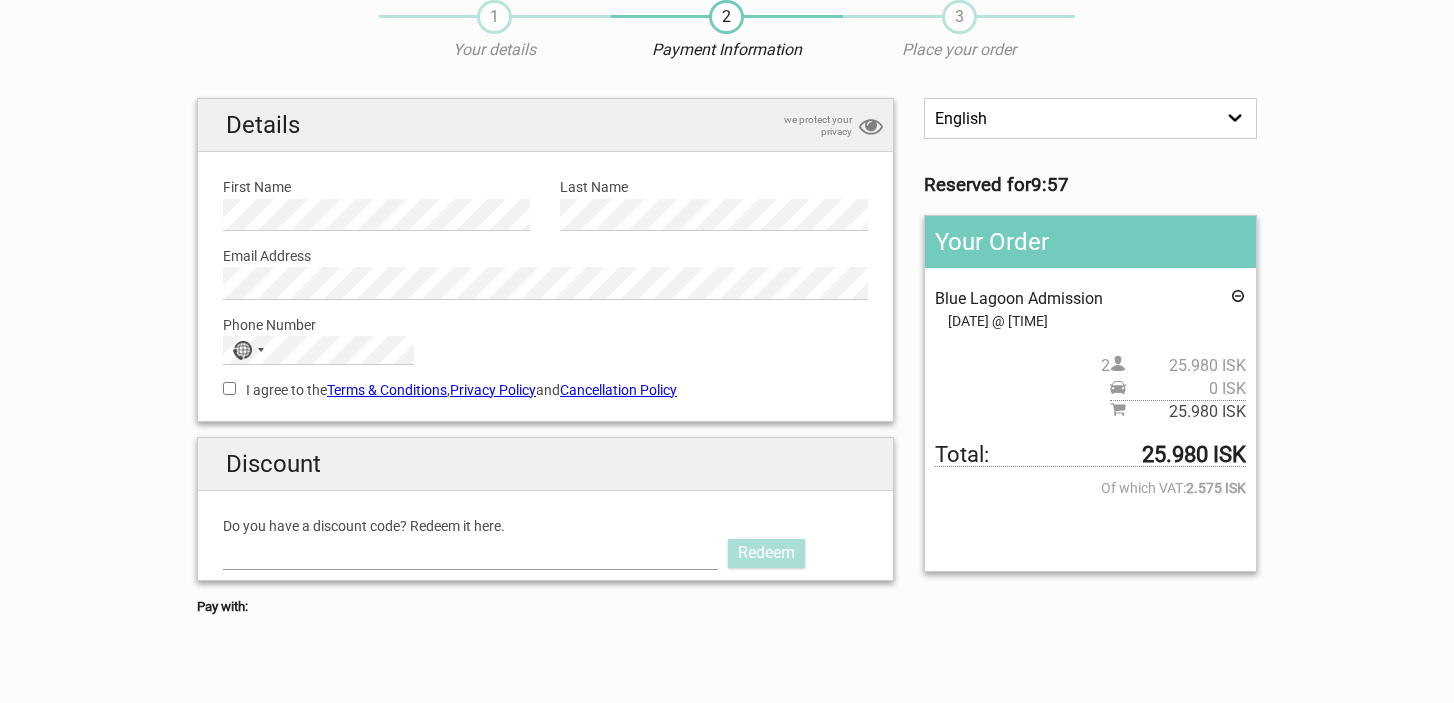 click on "Do you have a discount code? Redeem it here." at bounding box center [470, 553] 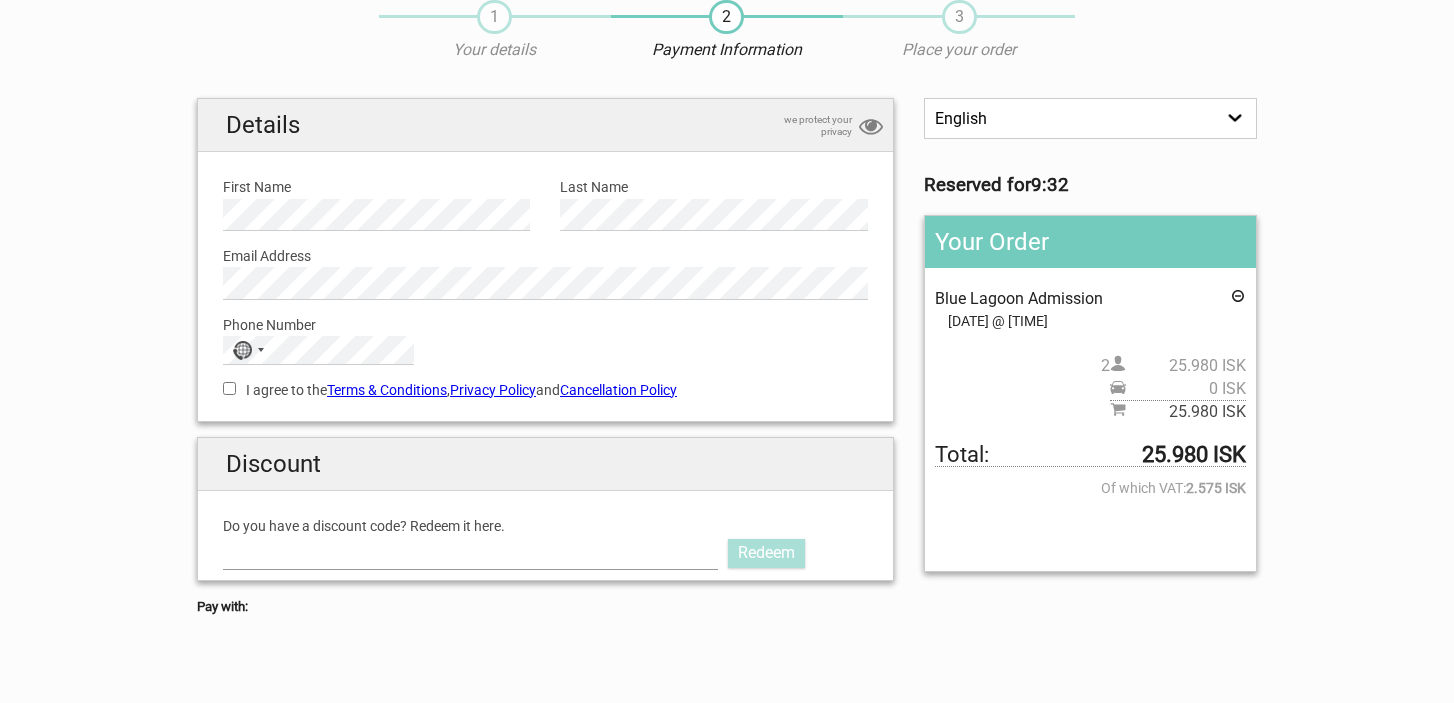 paste on "AURORAPASS2025" 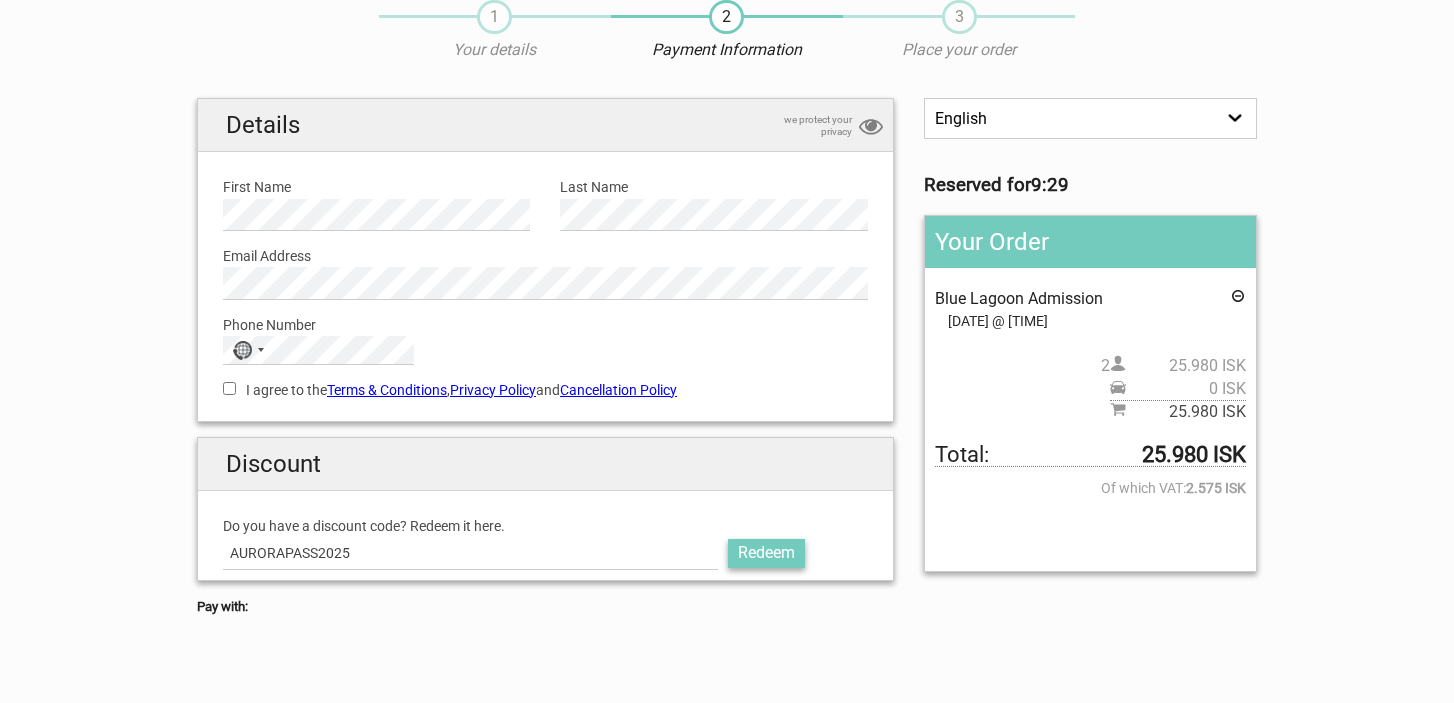 click on "Redeem" at bounding box center (766, 553) 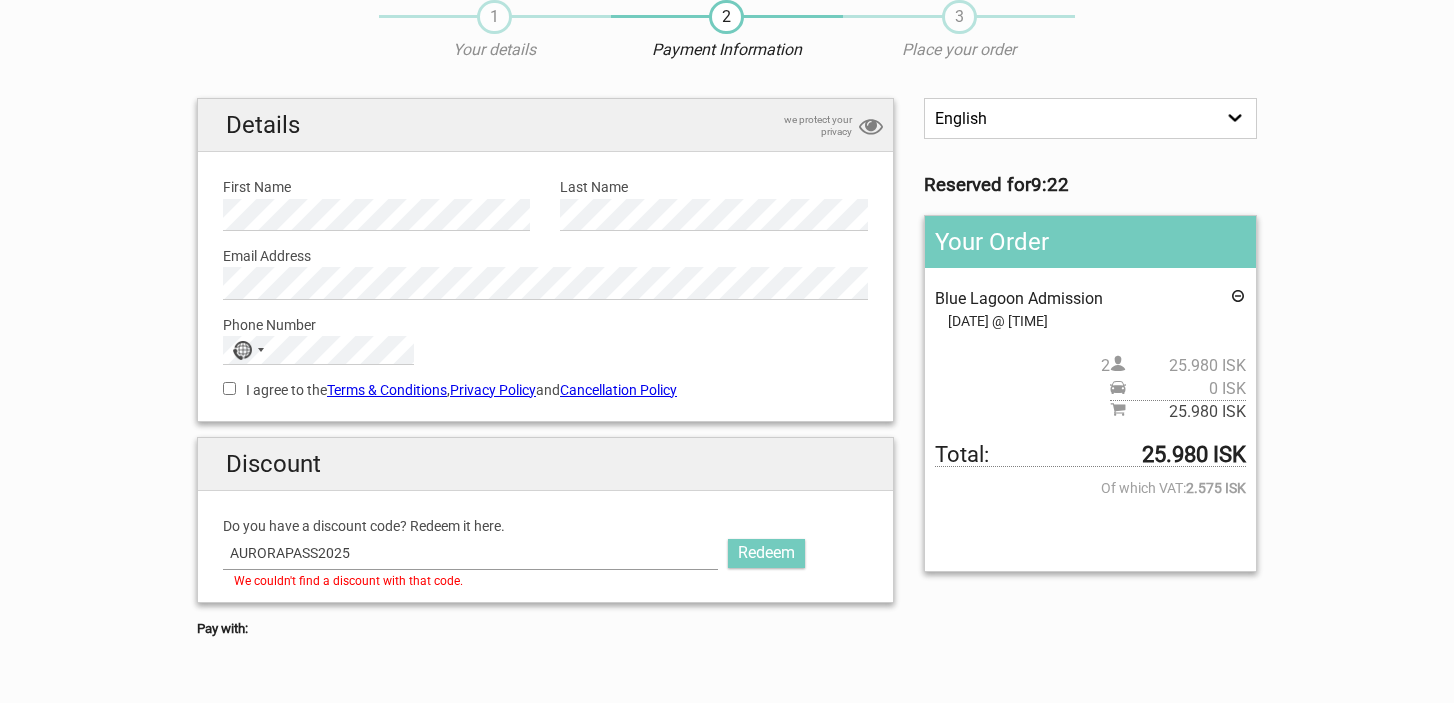 click on "AURORAPASS2025" at bounding box center (470, 553) 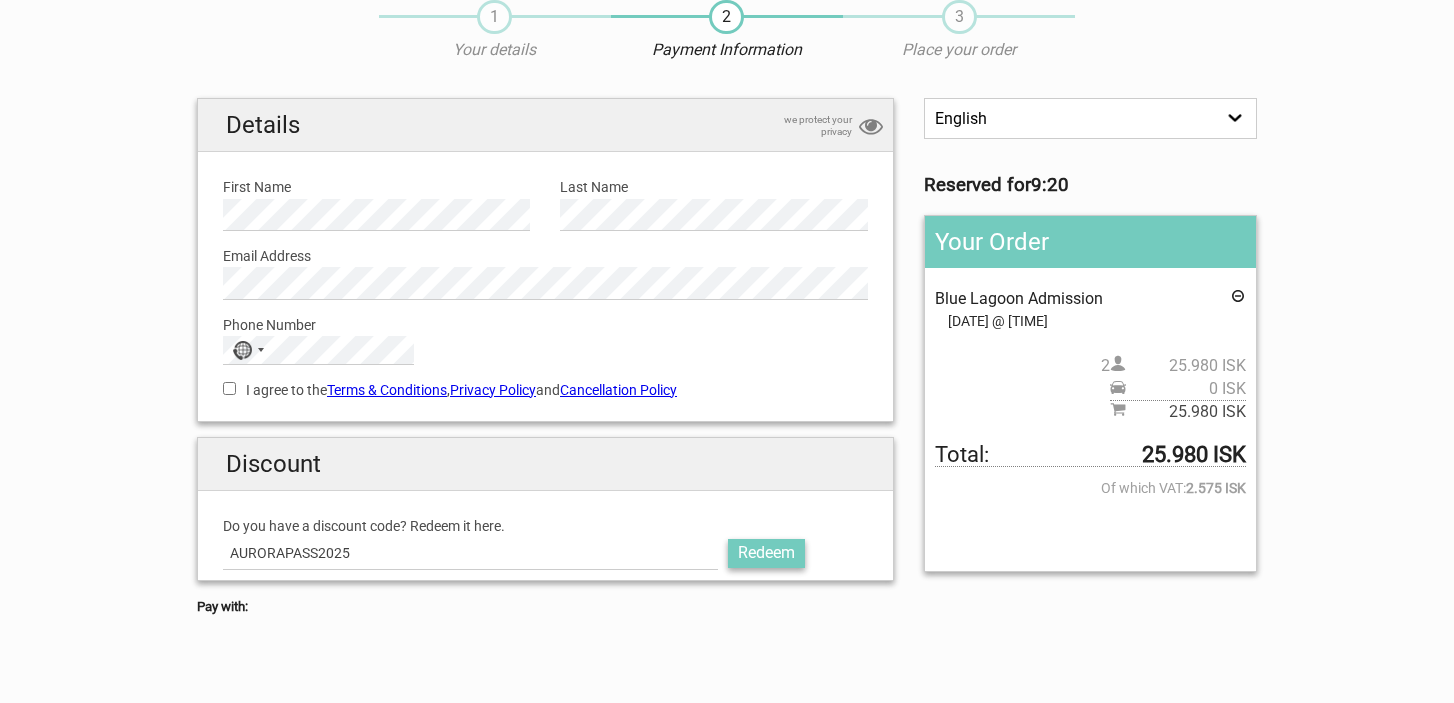 click on "Redeem" at bounding box center [766, 553] 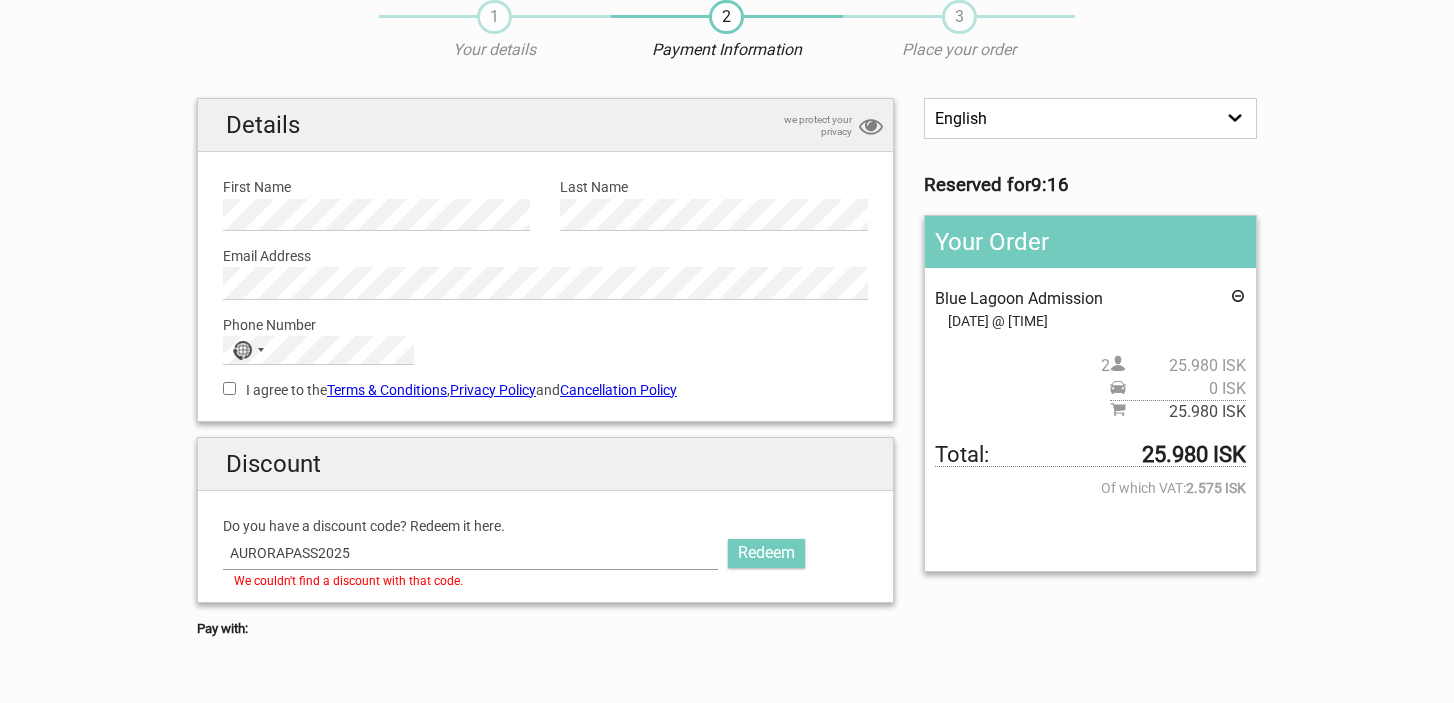 click on "AURORAPASS2025" at bounding box center (470, 553) 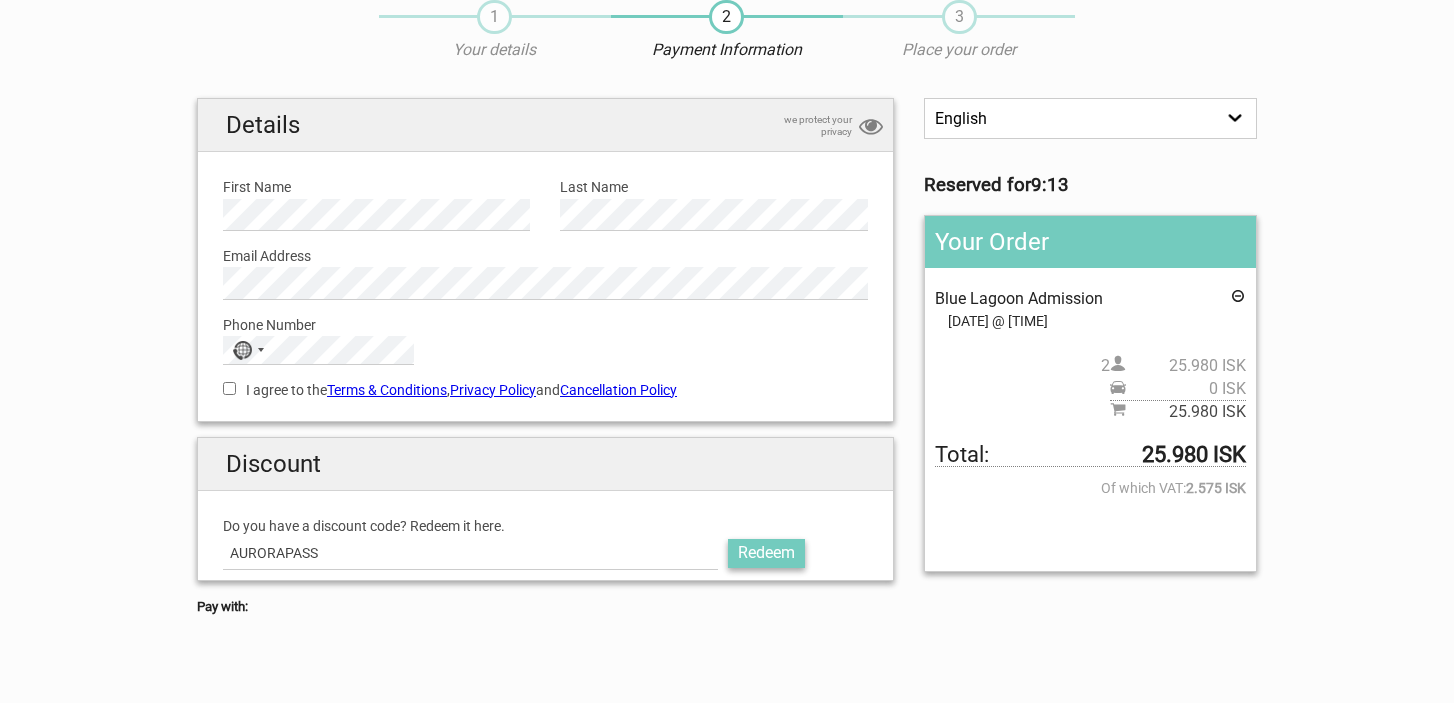 click on "Redeem" at bounding box center (766, 553) 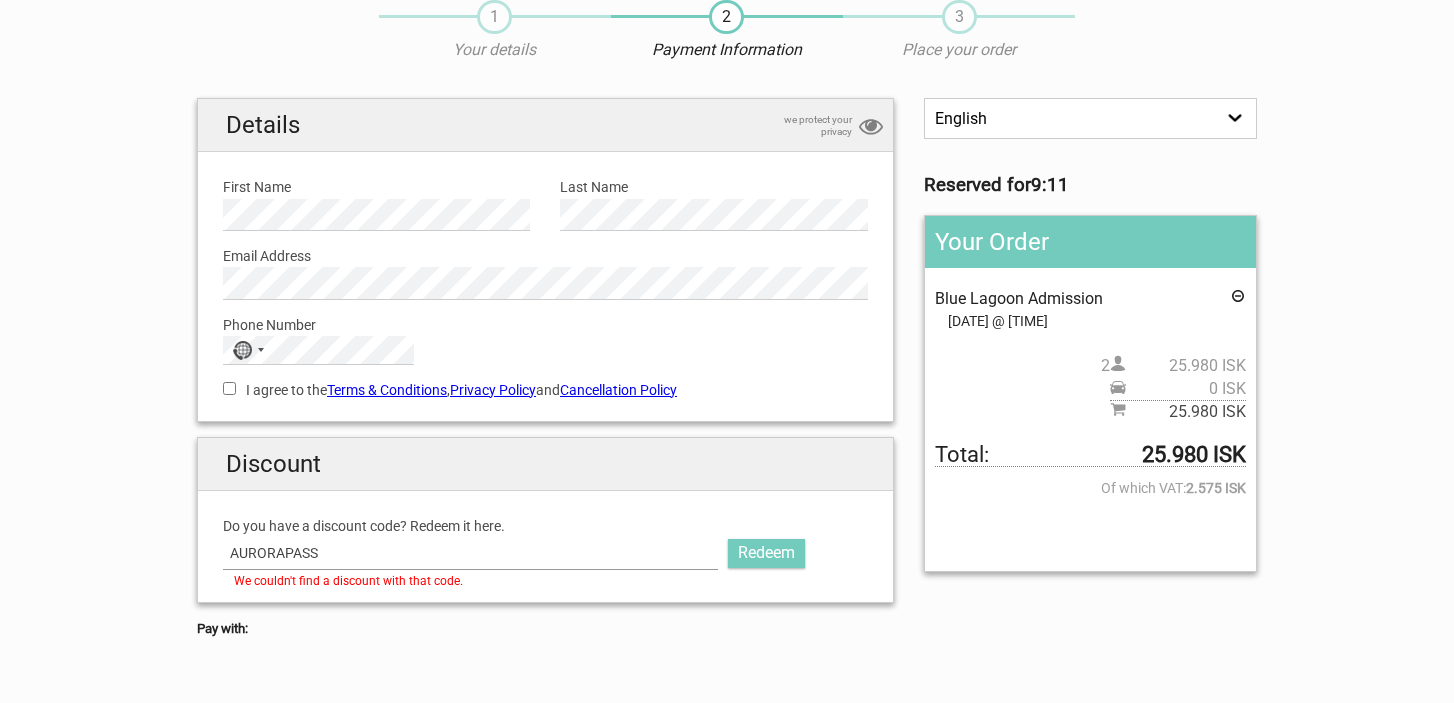 click on "AURORAPASS" at bounding box center (470, 553) 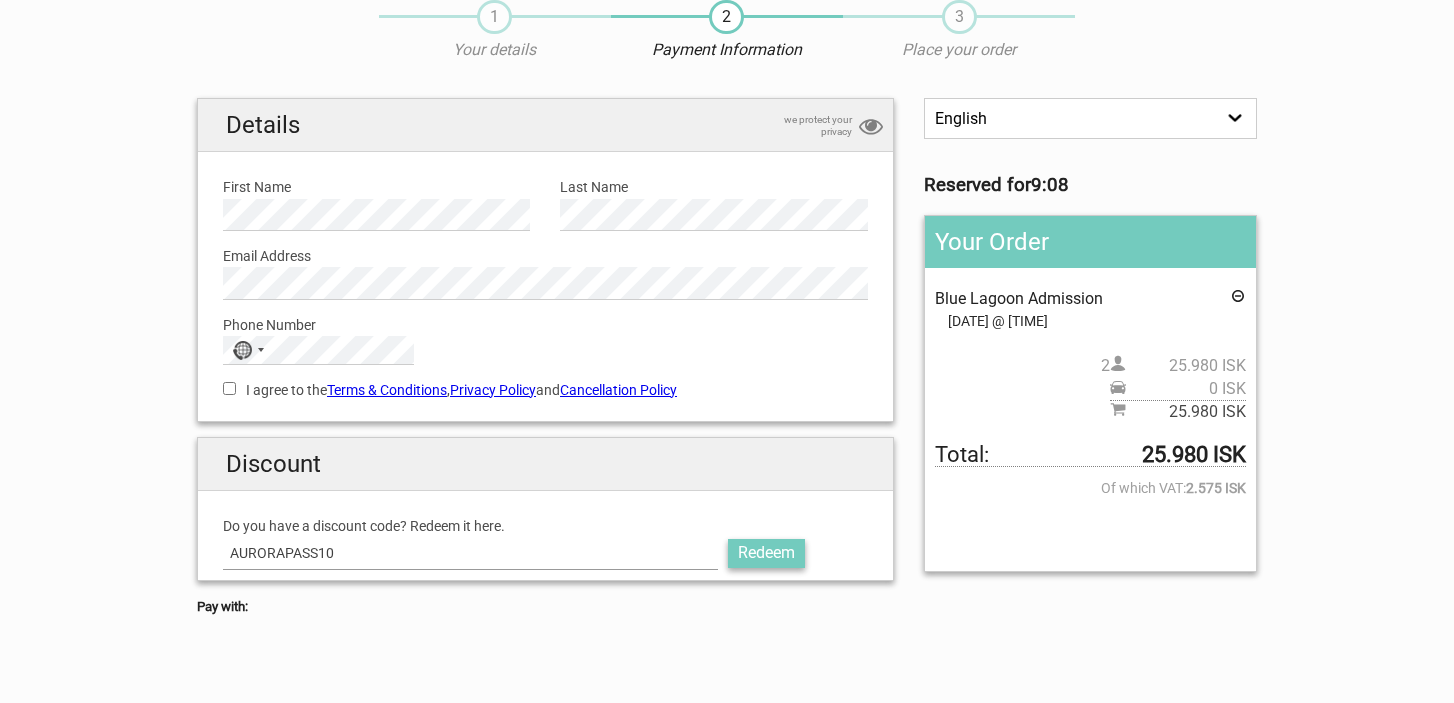 type on "AURORAPASS10" 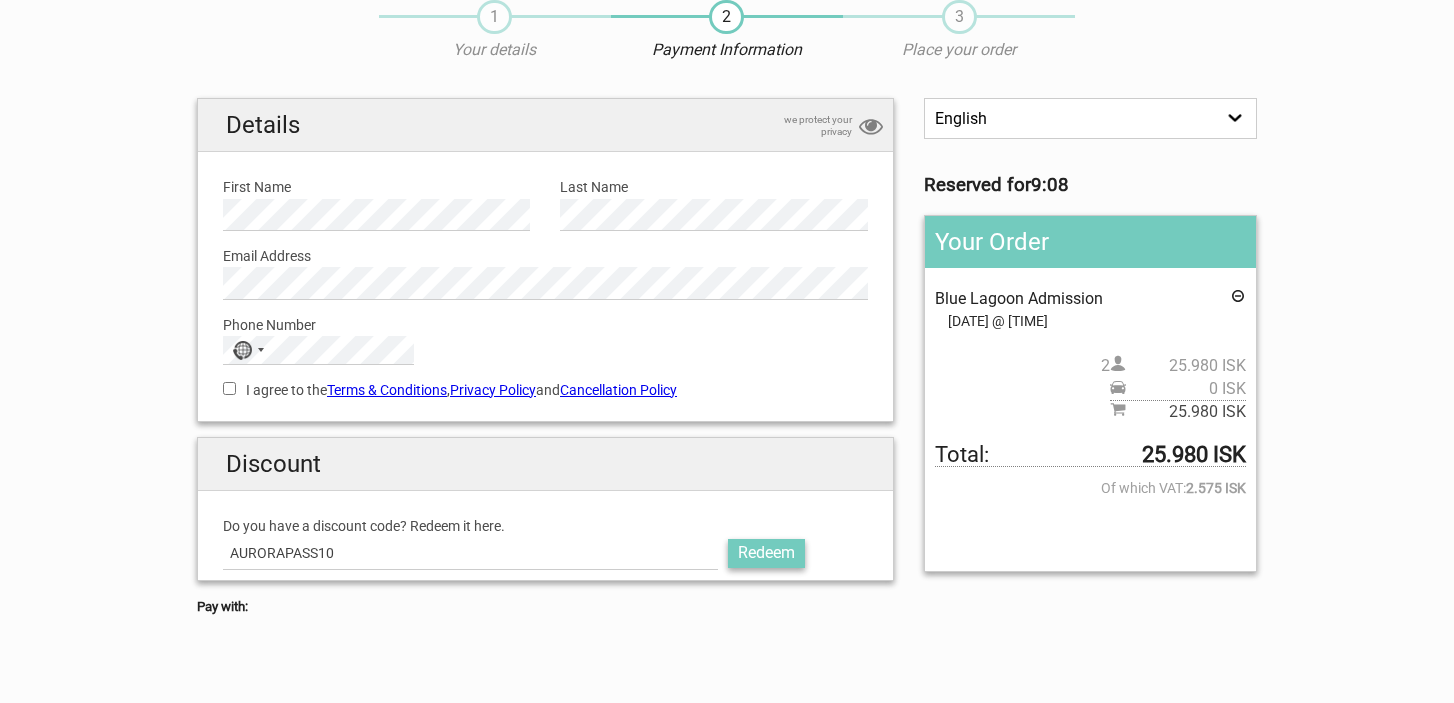 click on "Redeem" at bounding box center [766, 553] 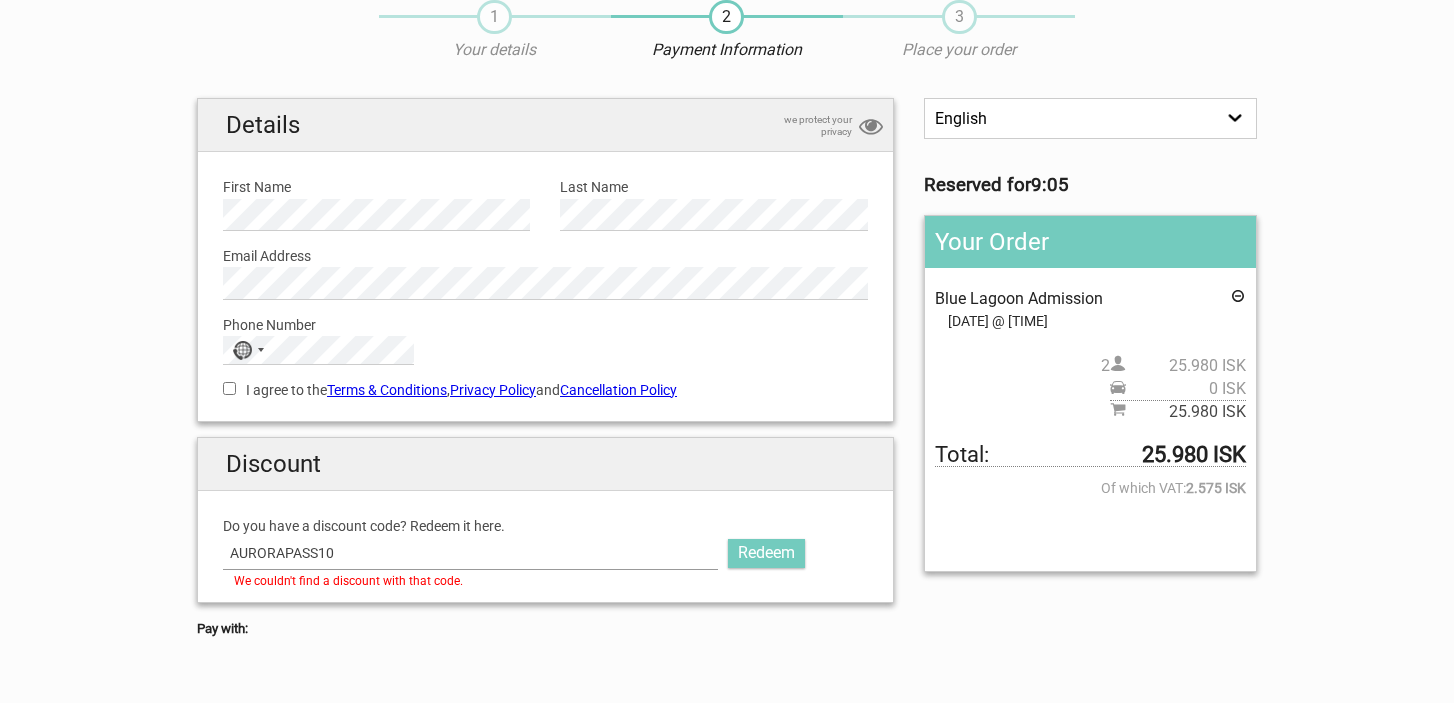 click on "AURORAPASS10" at bounding box center [470, 553] 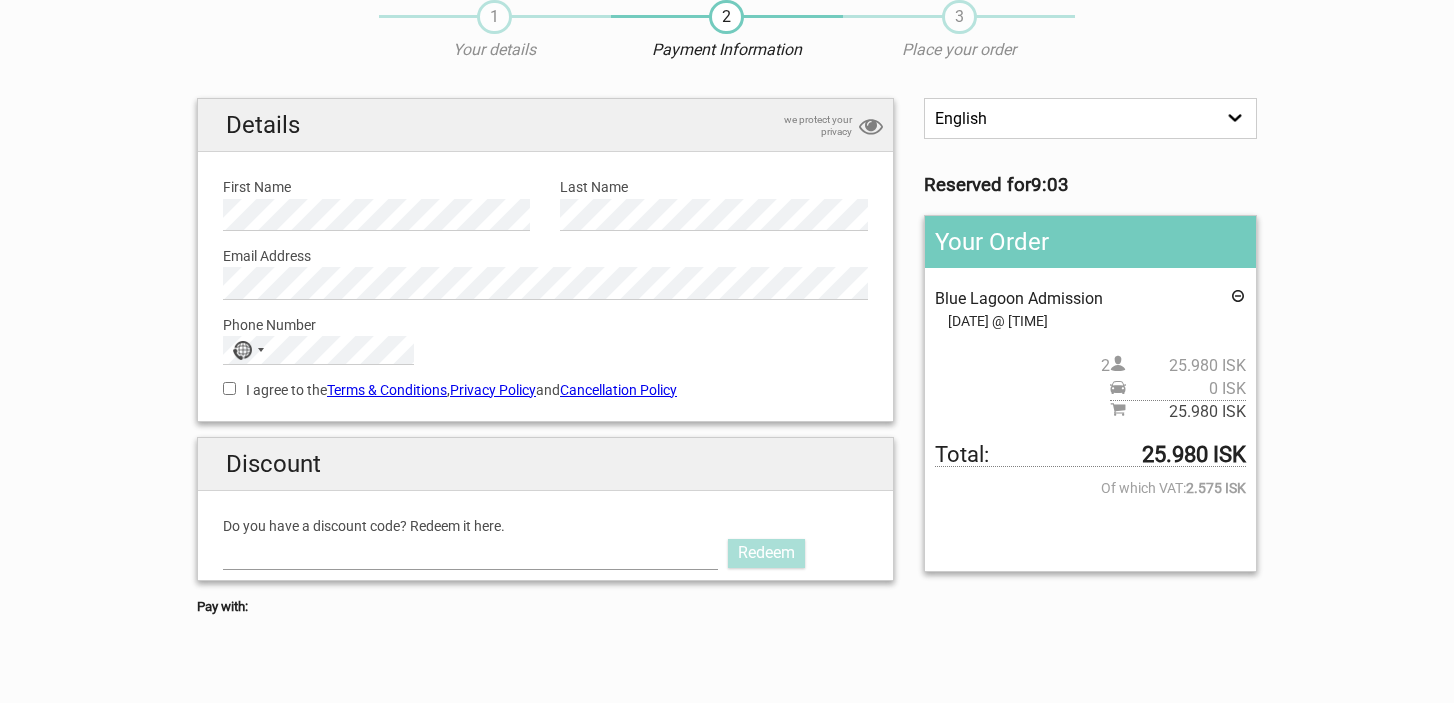 type 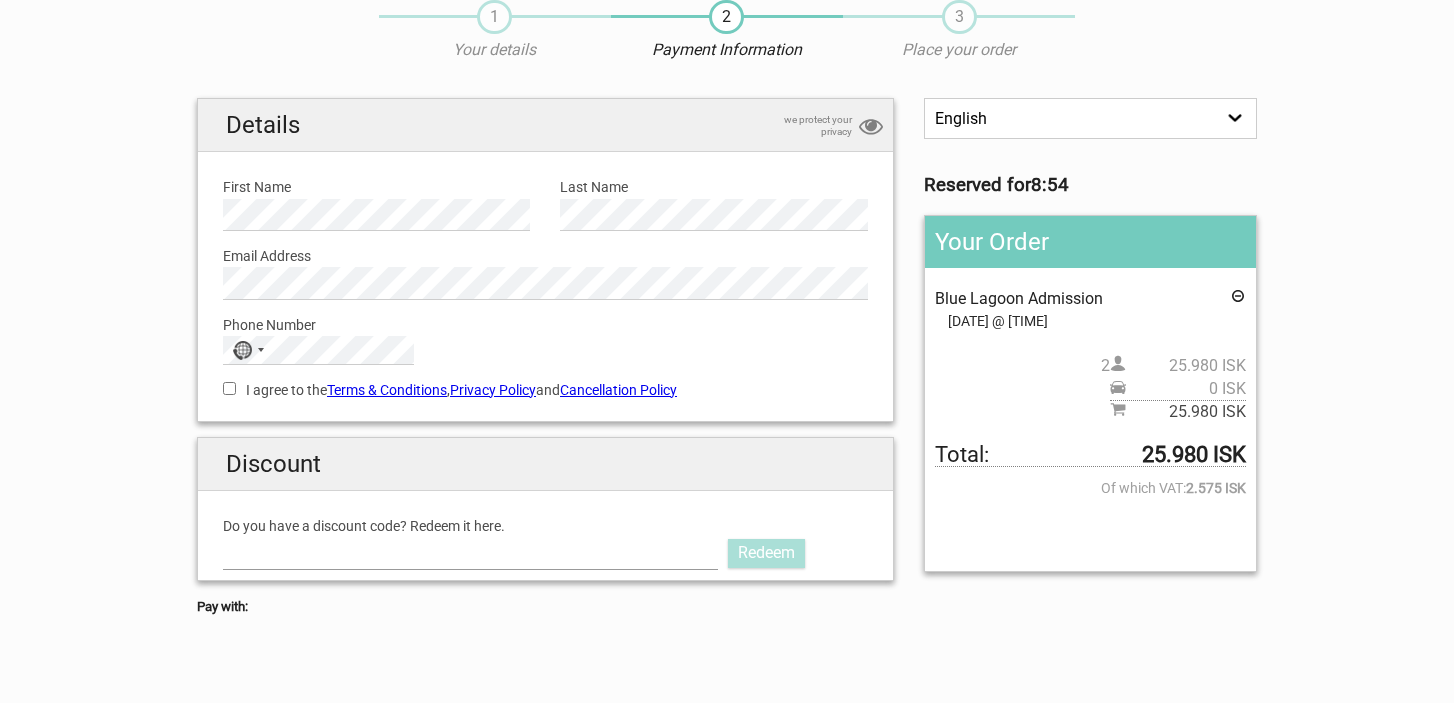 scroll, scrollTop: 0, scrollLeft: 0, axis: both 